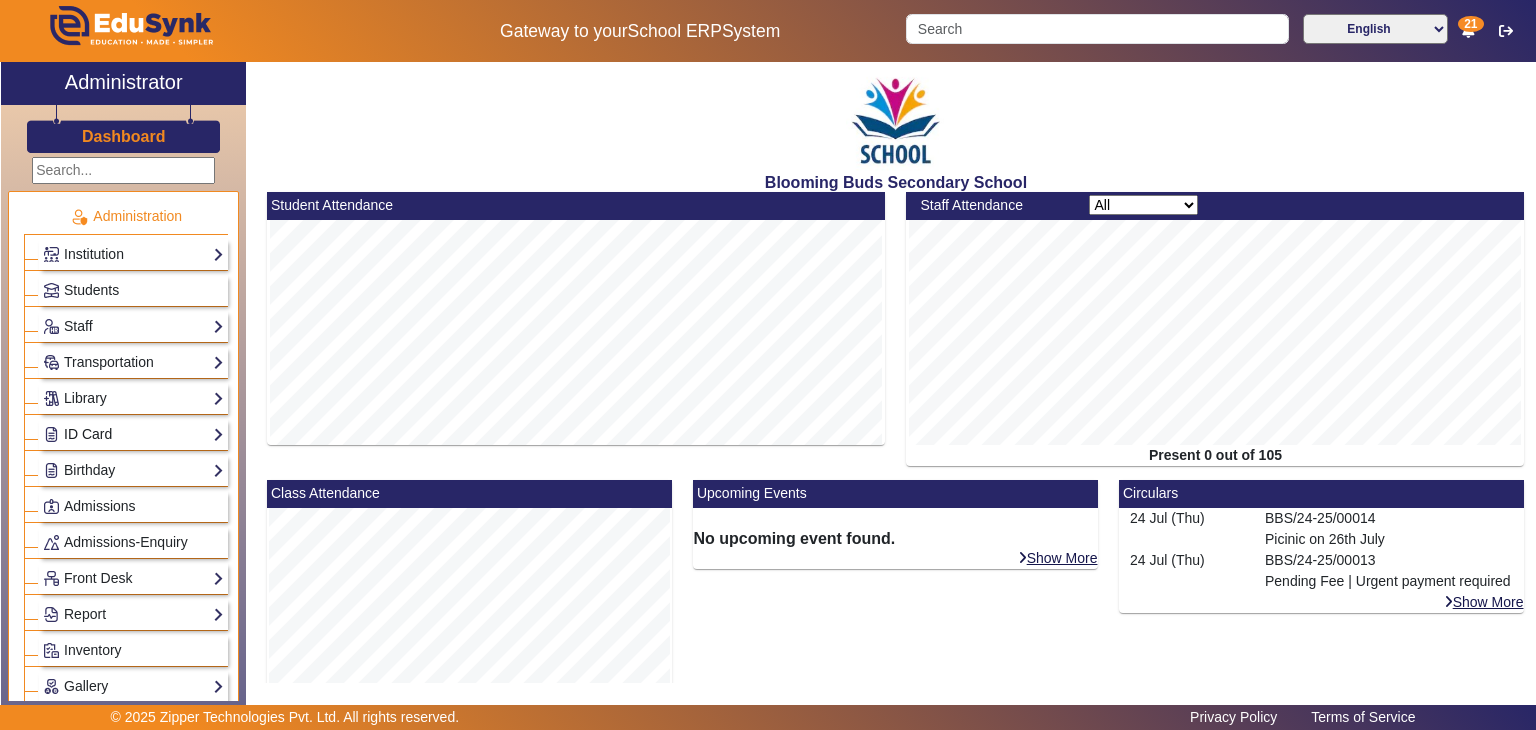scroll, scrollTop: 0, scrollLeft: 0, axis: both 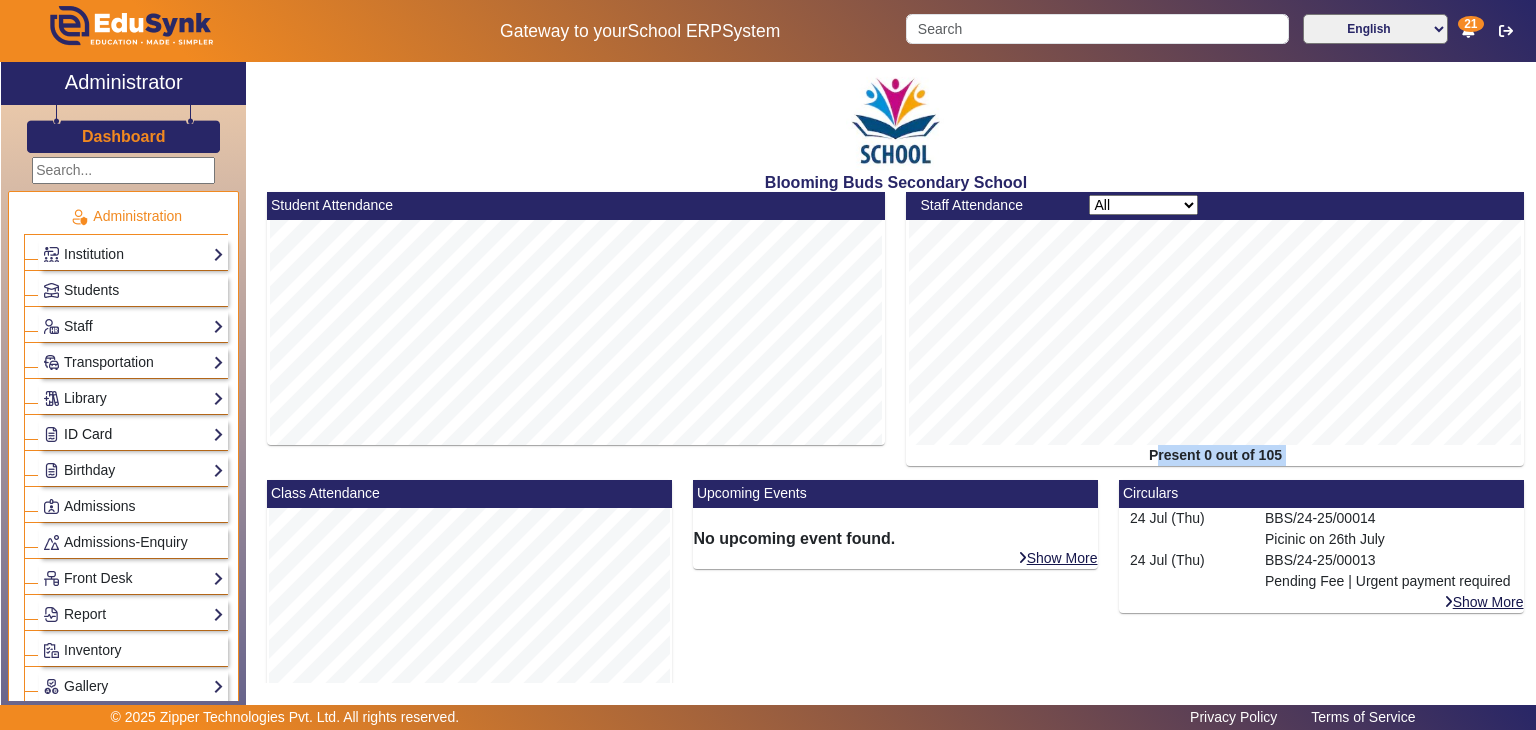 click on "ID Card" 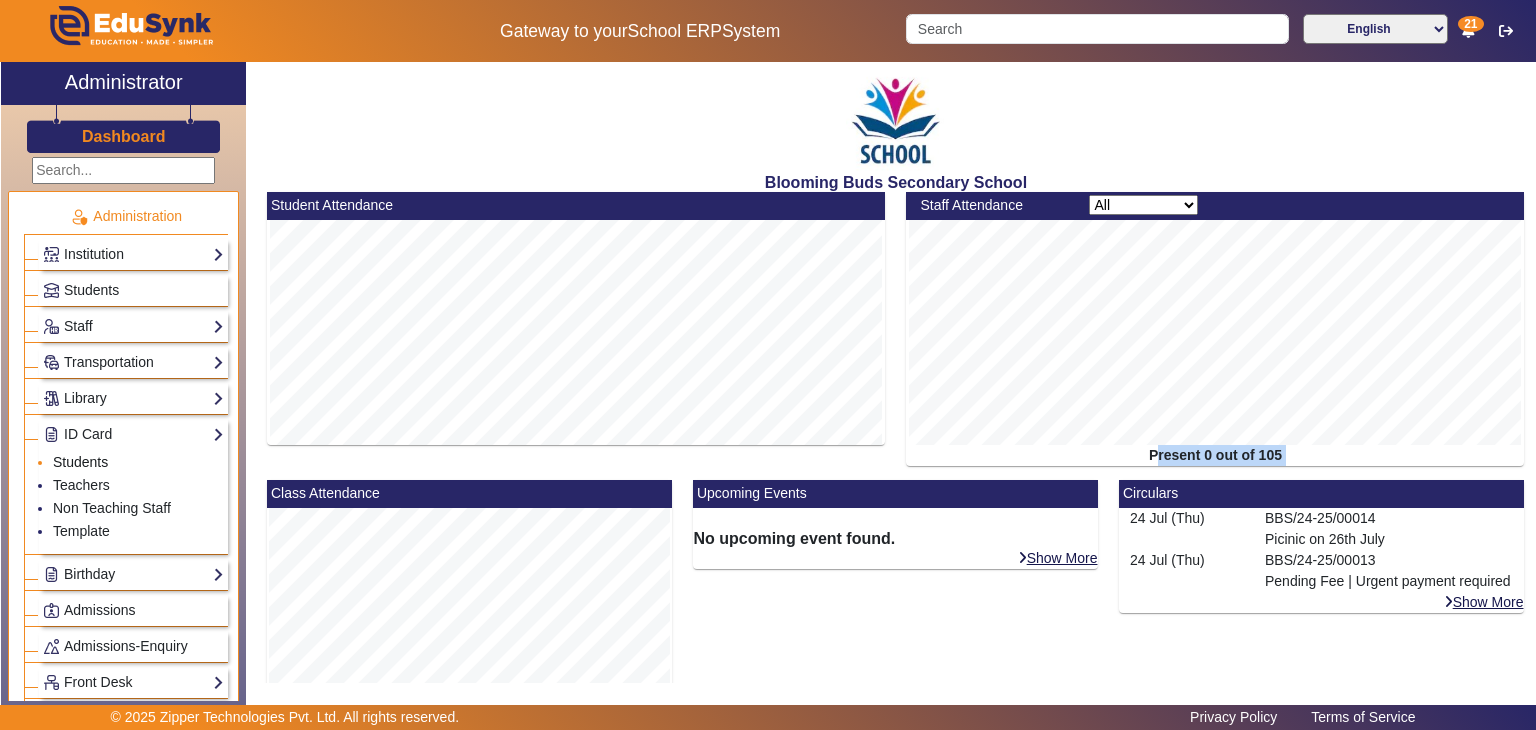 click on "Students" 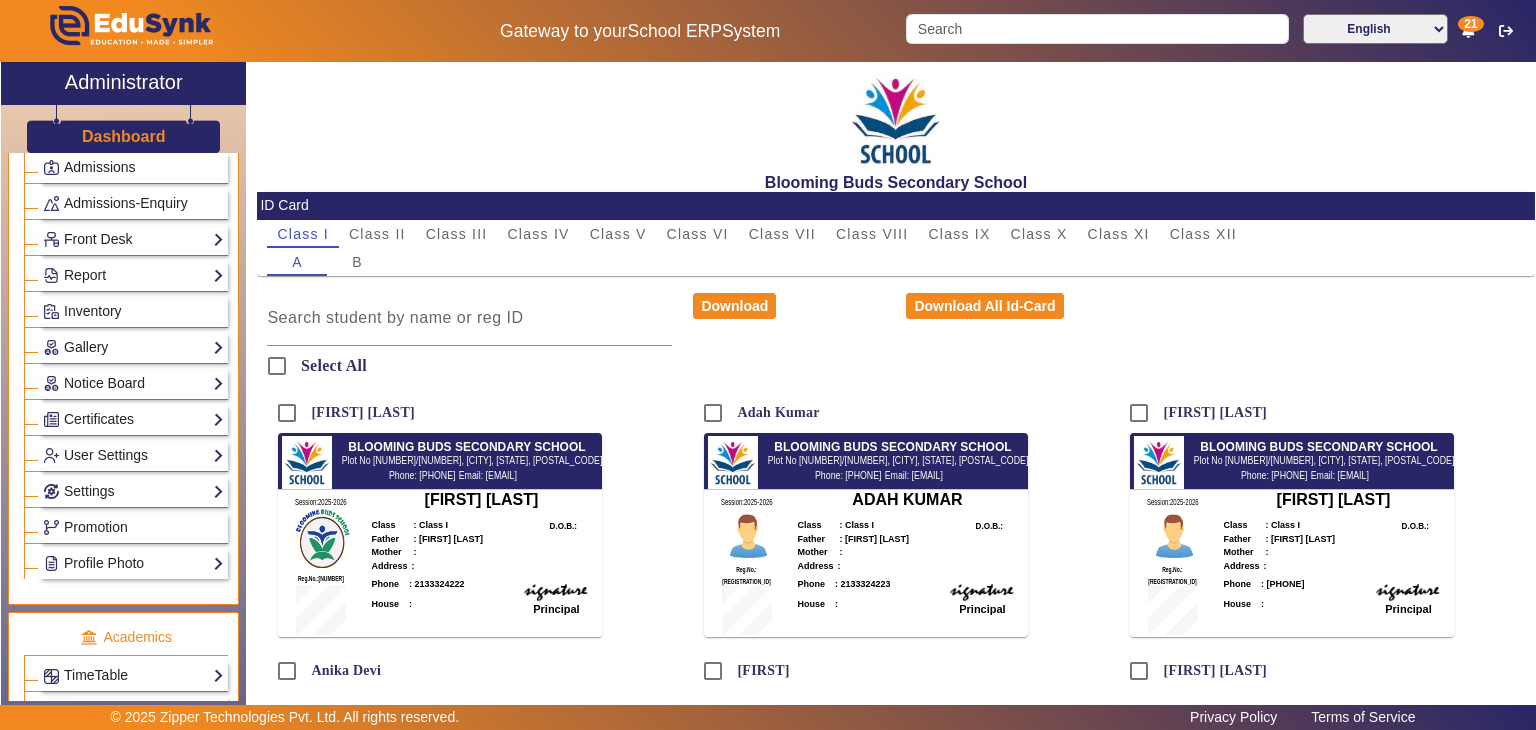 scroll, scrollTop: 479, scrollLeft: 0, axis: vertical 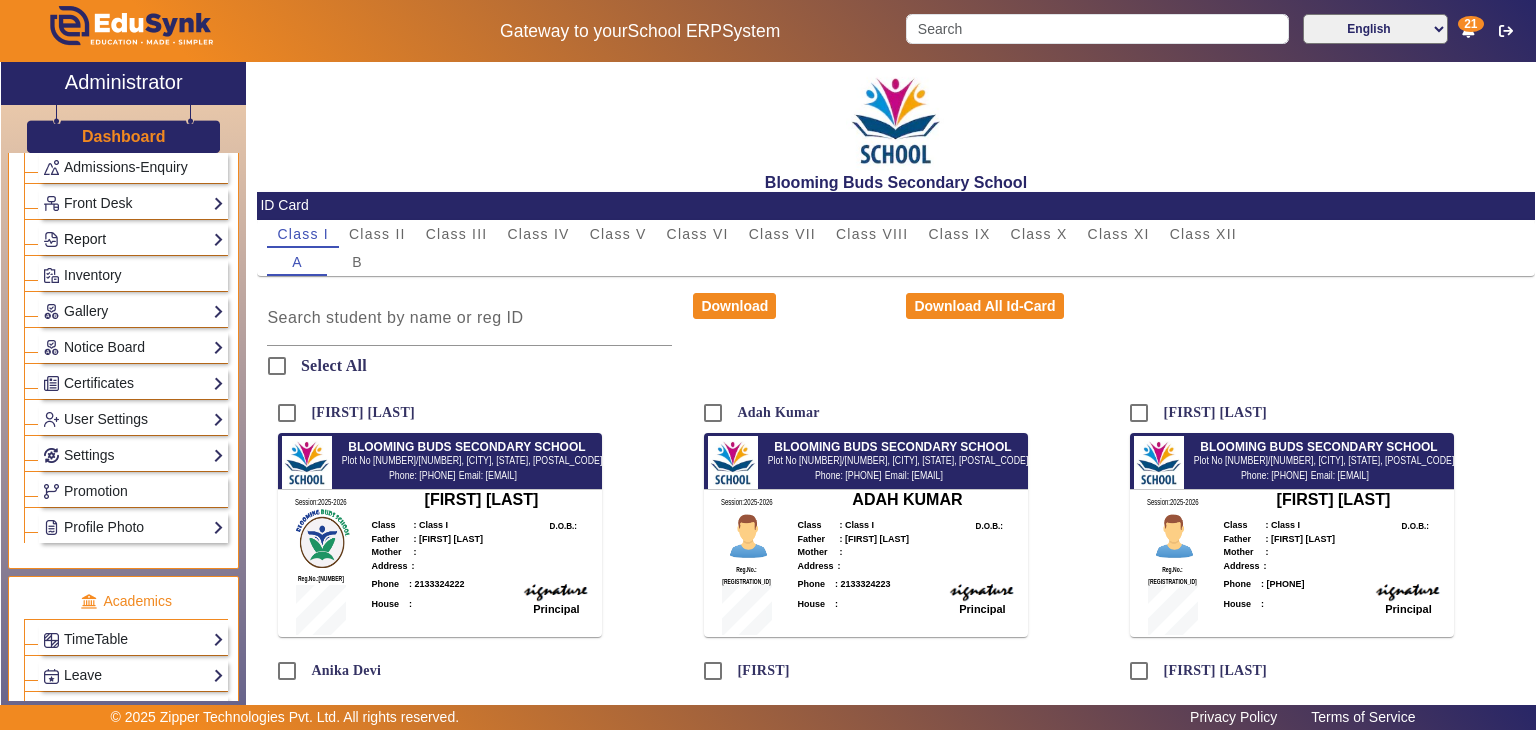 click on "Report" 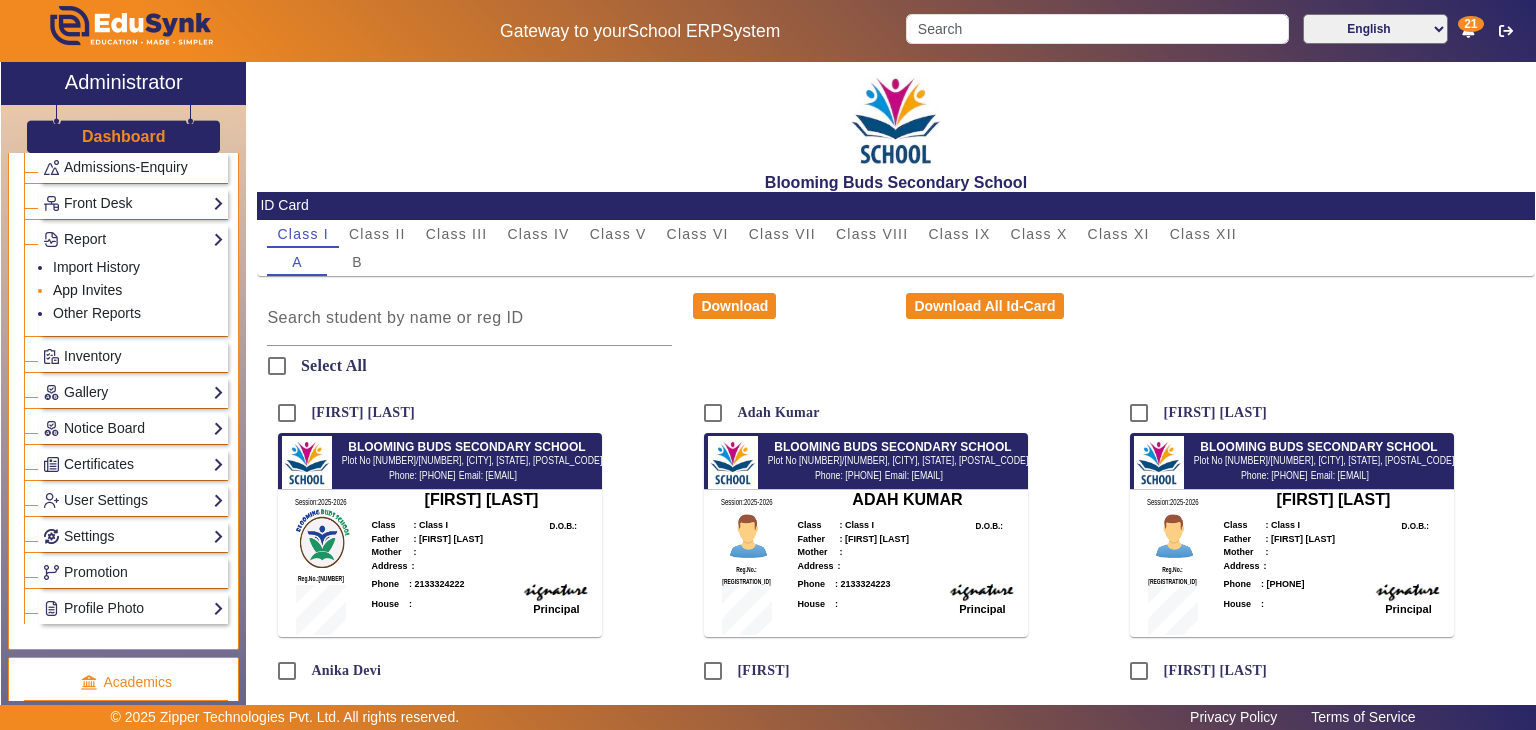 click on "App Invites" 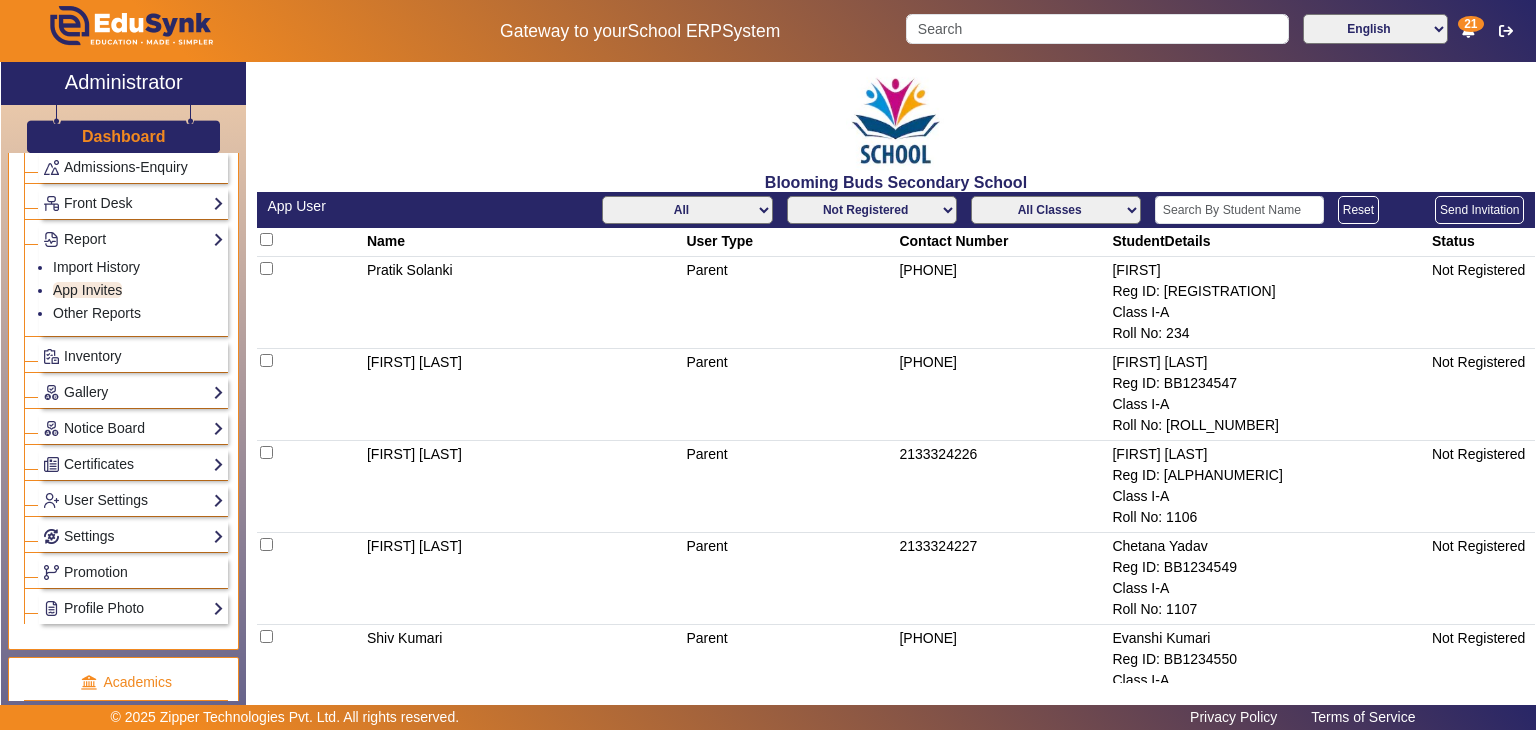 click on "Not Registered Registered" 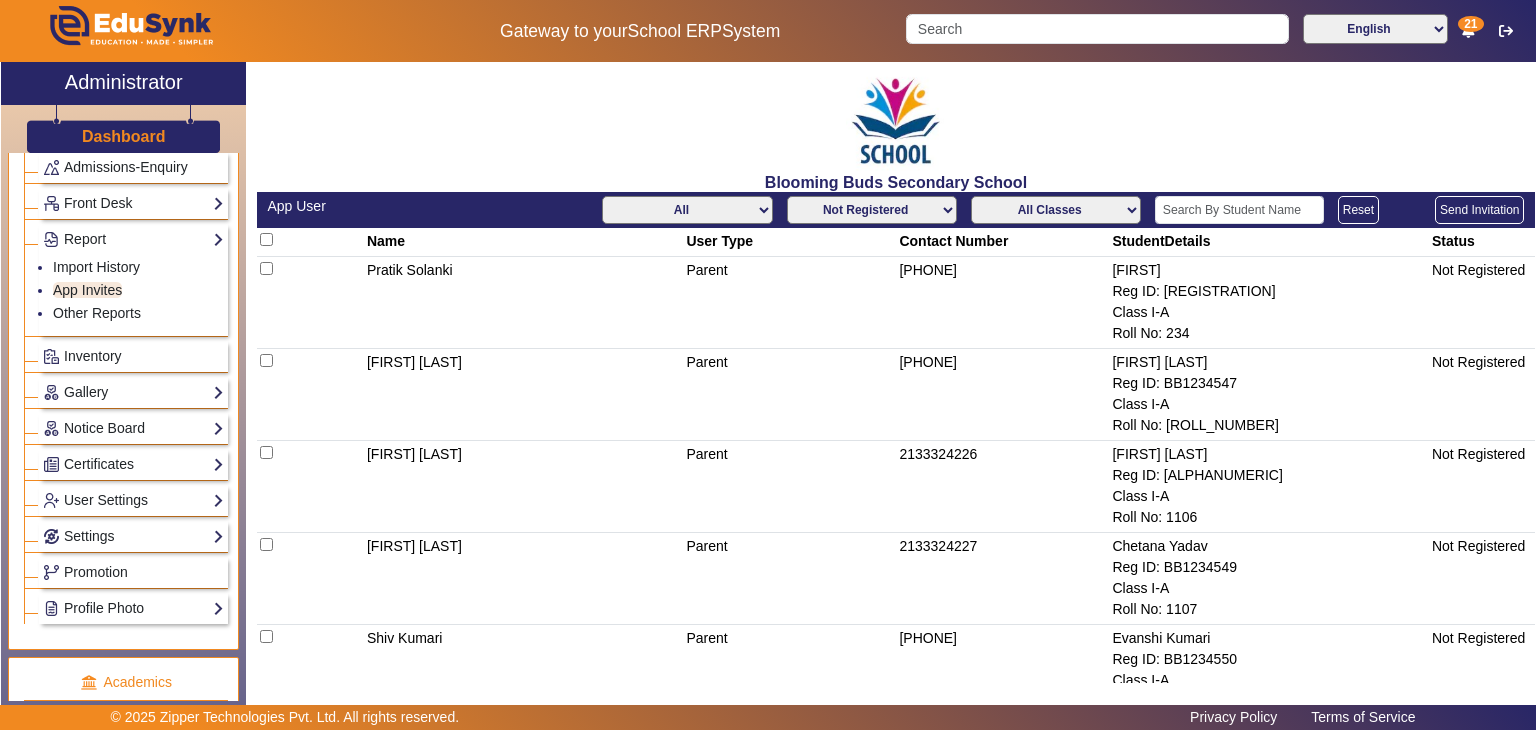 click on "All Classes Class I-A Class II-A Class III-A Class V-A Class V-B Class XII-B" 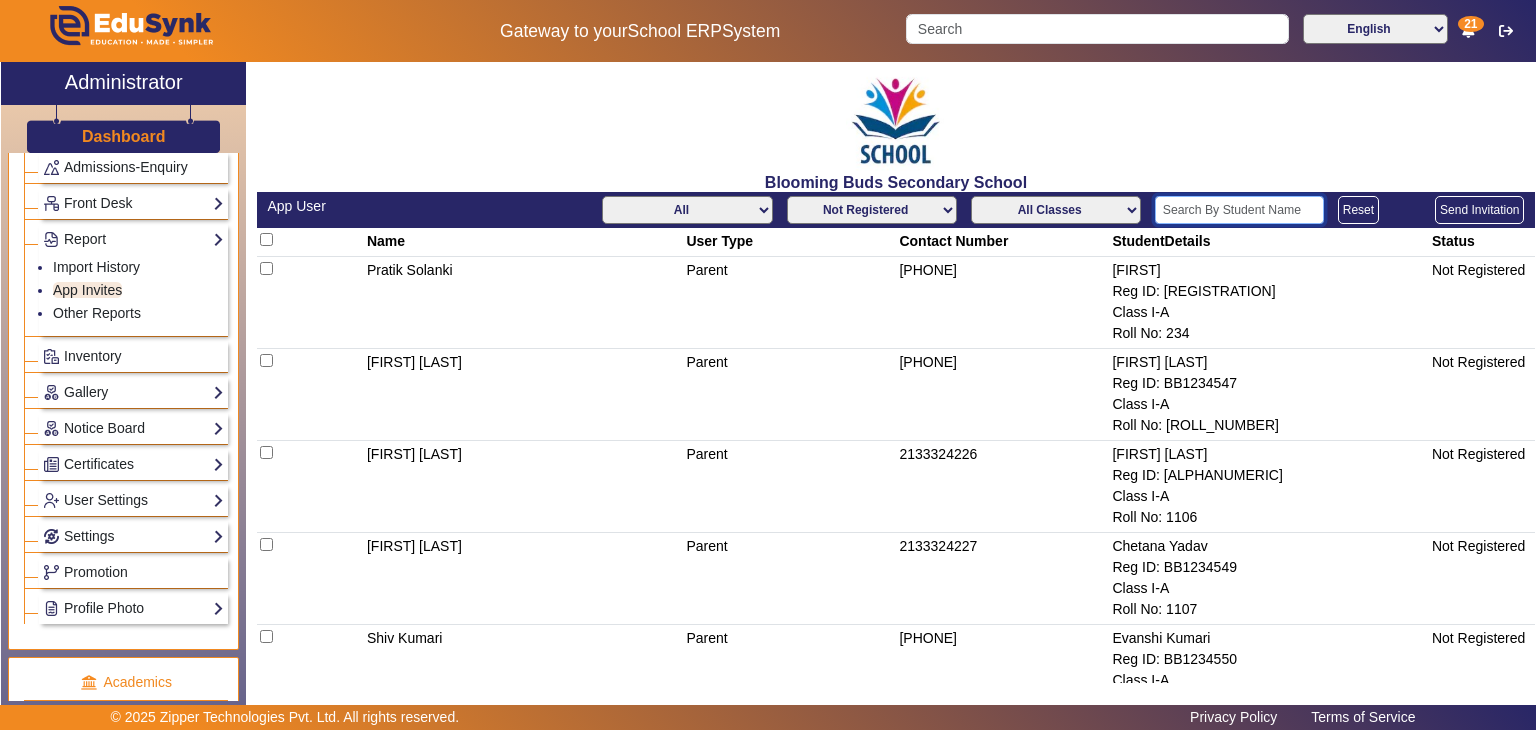 click 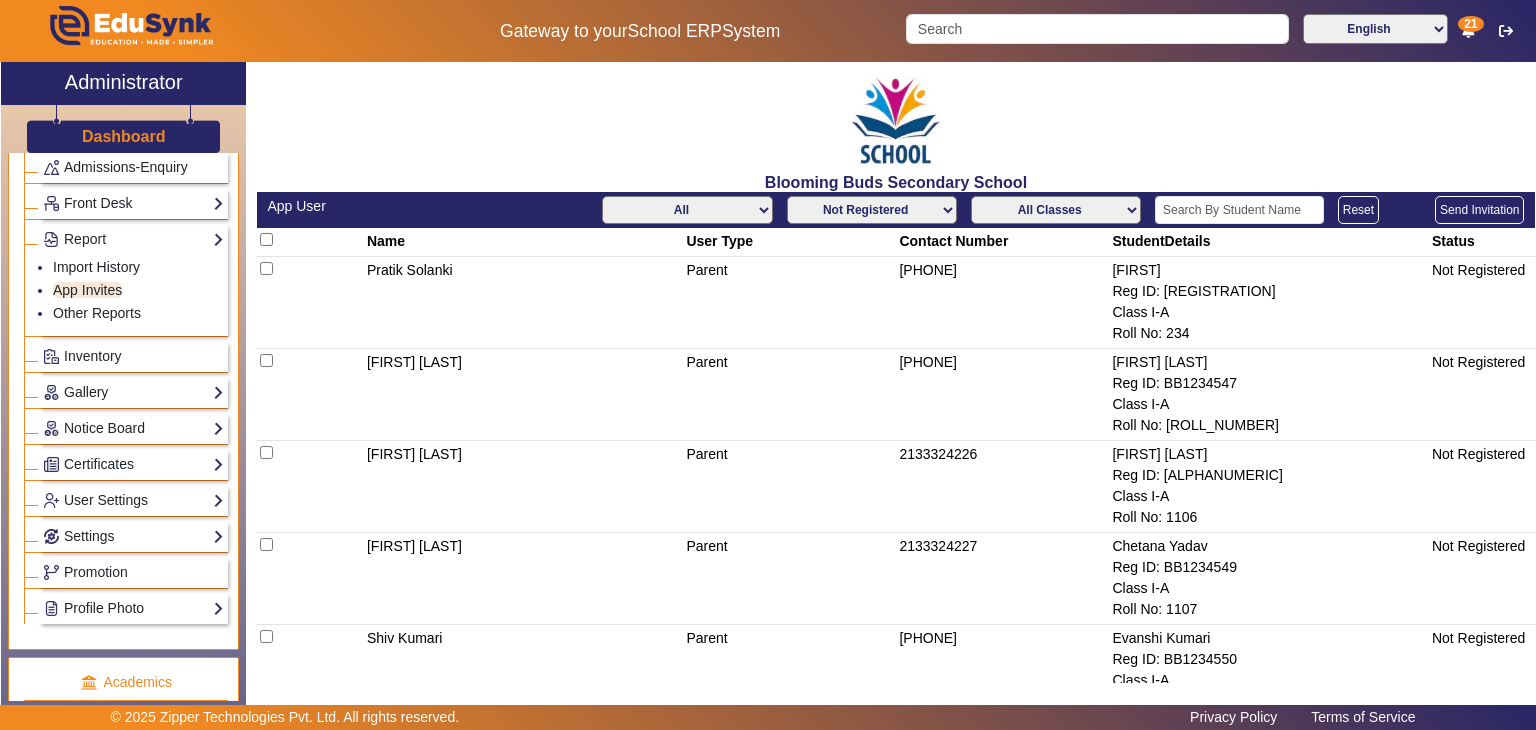 click on "All Teacher Parent Driver Support Staff" 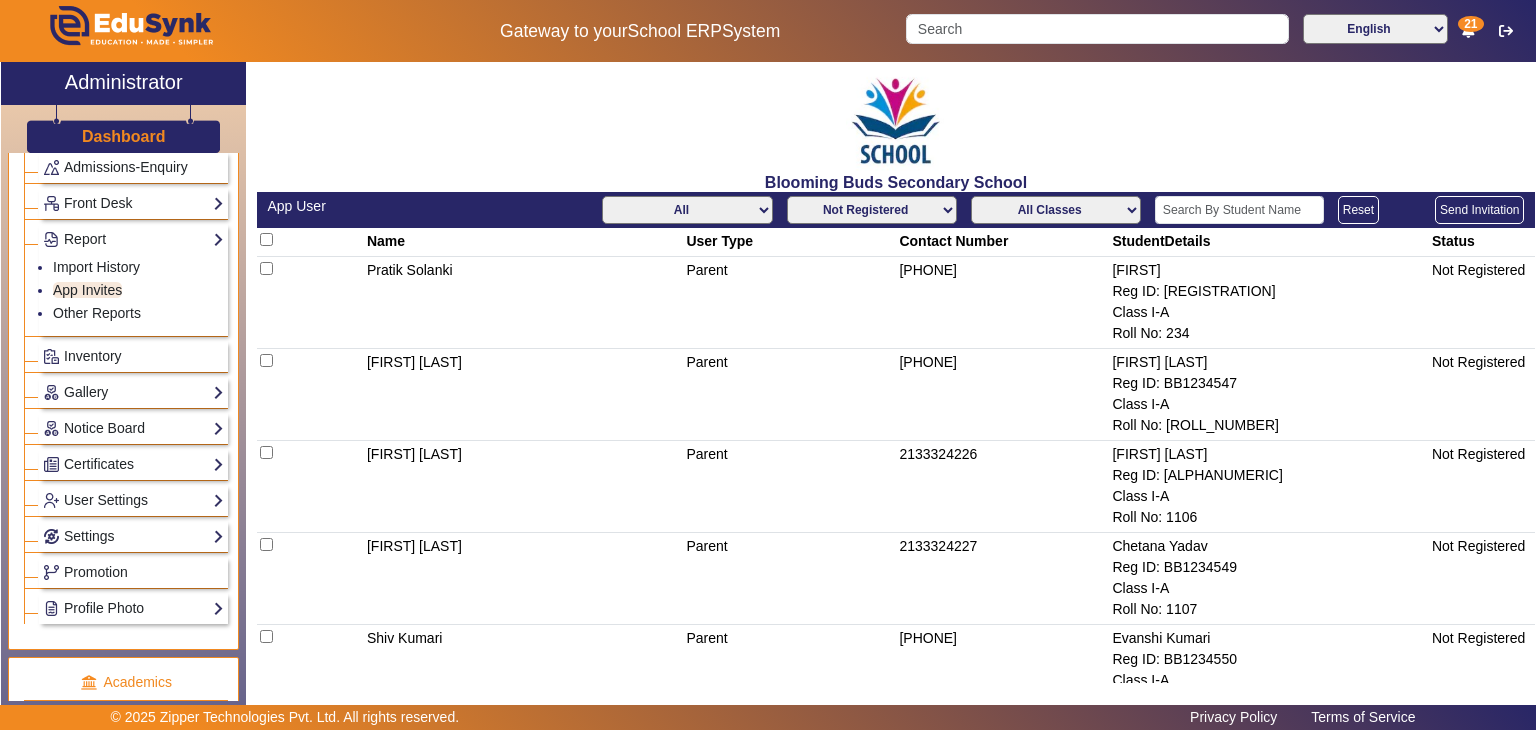select on "Teacher" 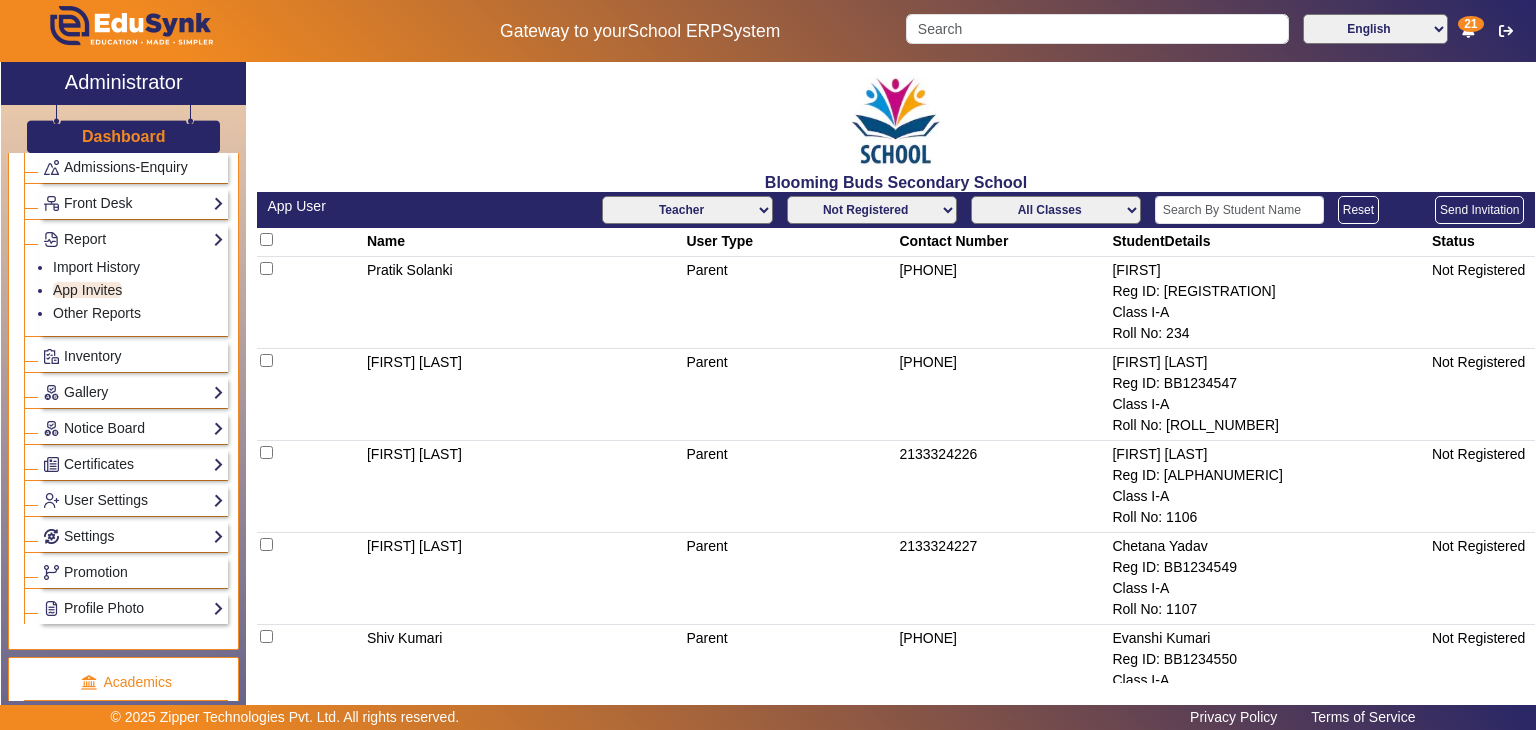 click on "All Teacher Parent Driver Support Staff" 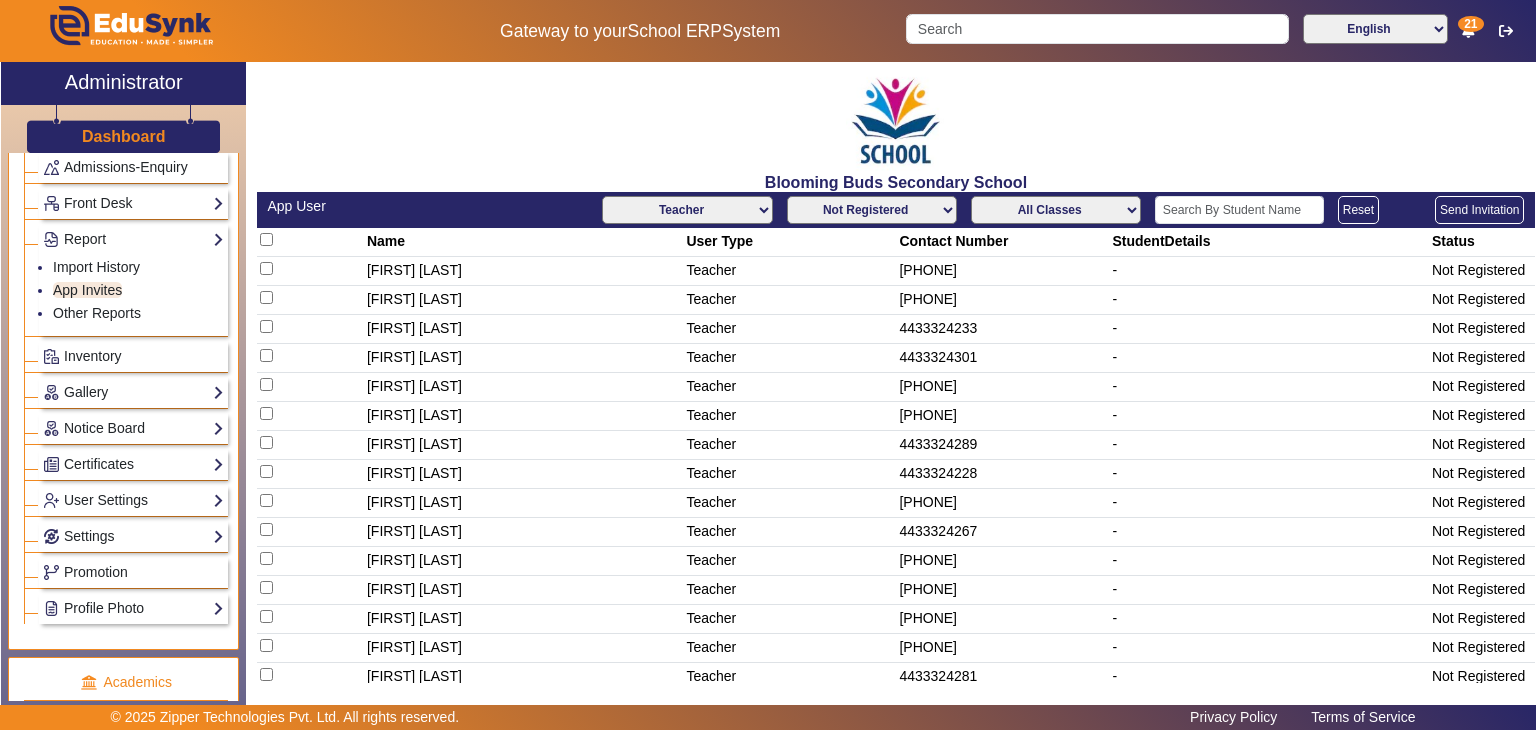 click on "All Classes Class I-A Class II-A Class III-A Class V-A Class V-B Class XII-B" 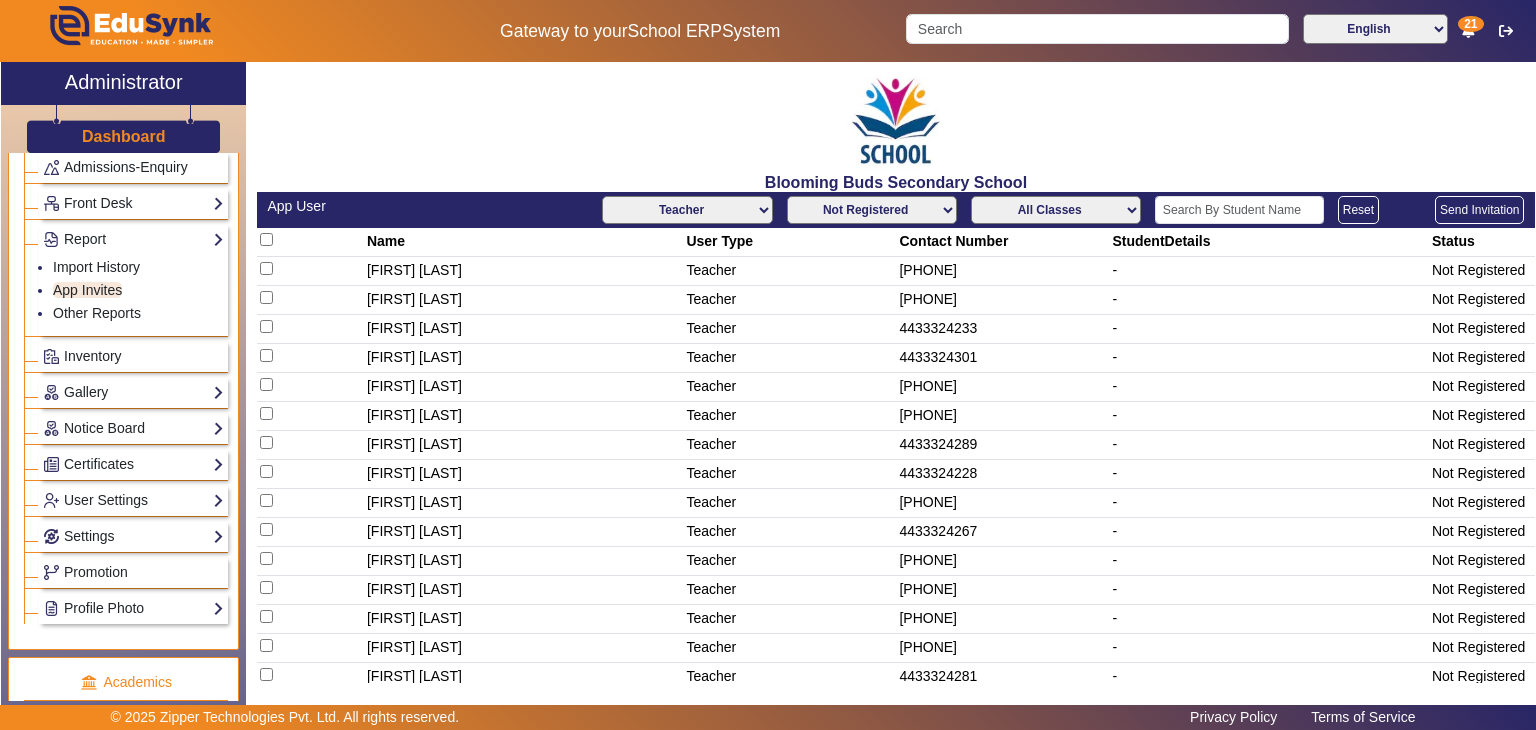 click on "Not Registered Registered" 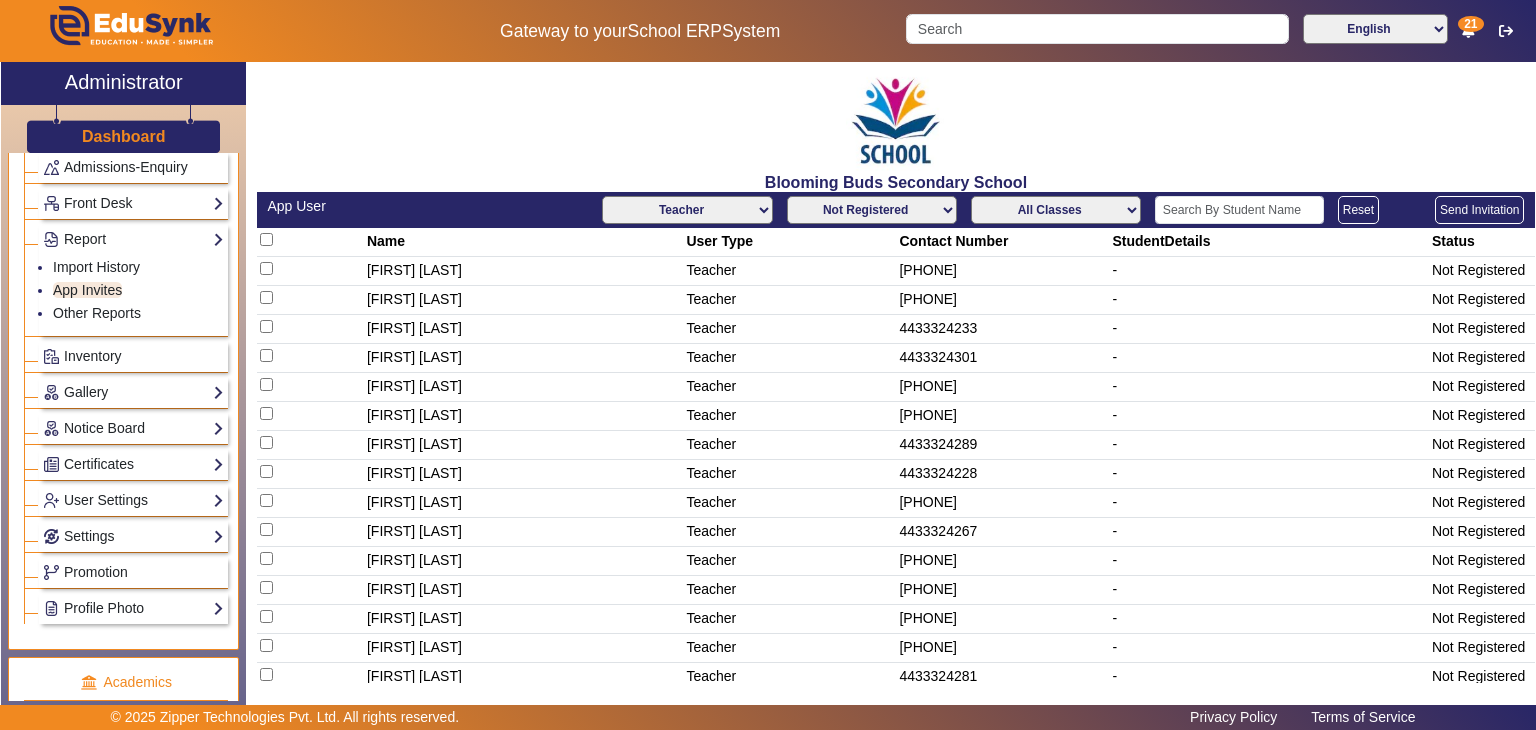 click on "Teacher" 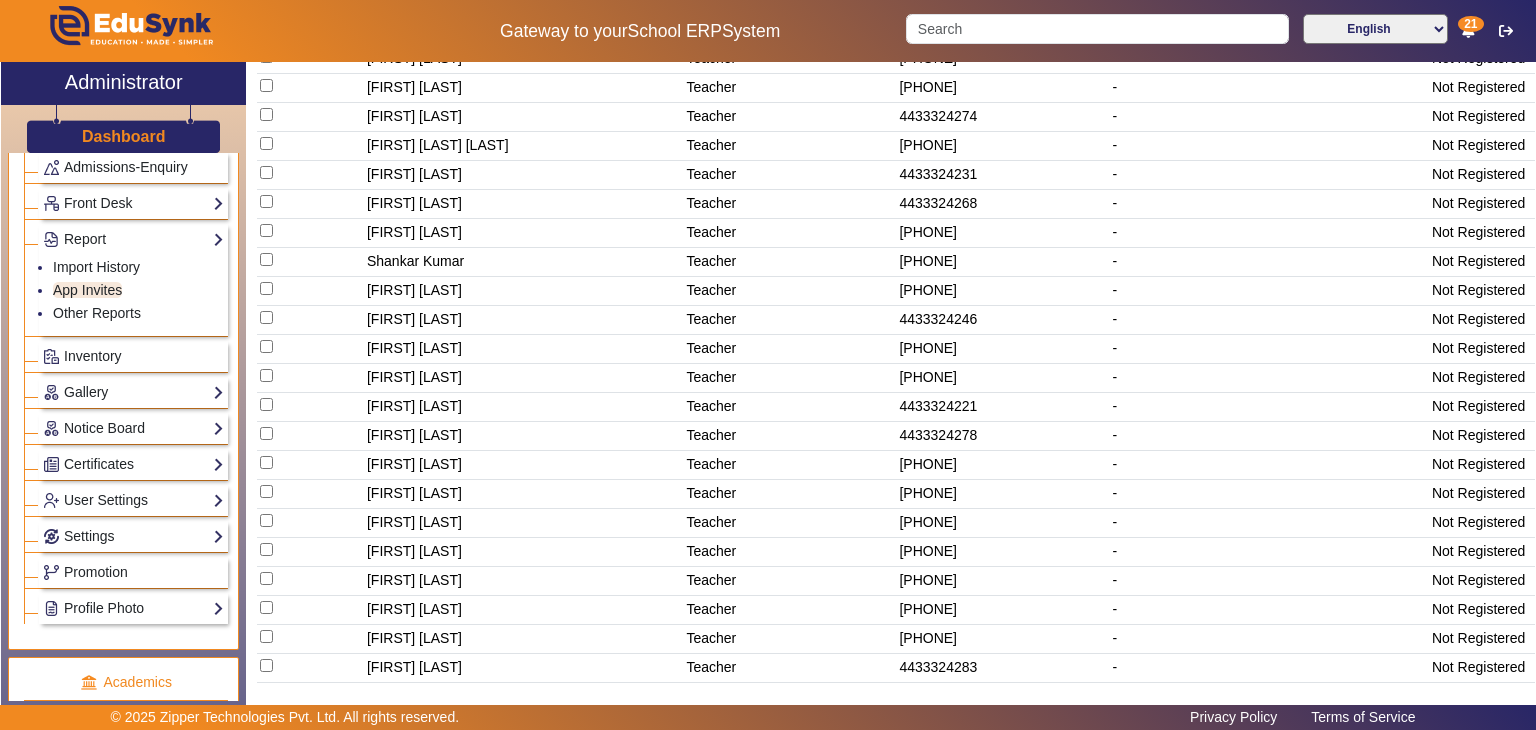 scroll, scrollTop: 0, scrollLeft: 0, axis: both 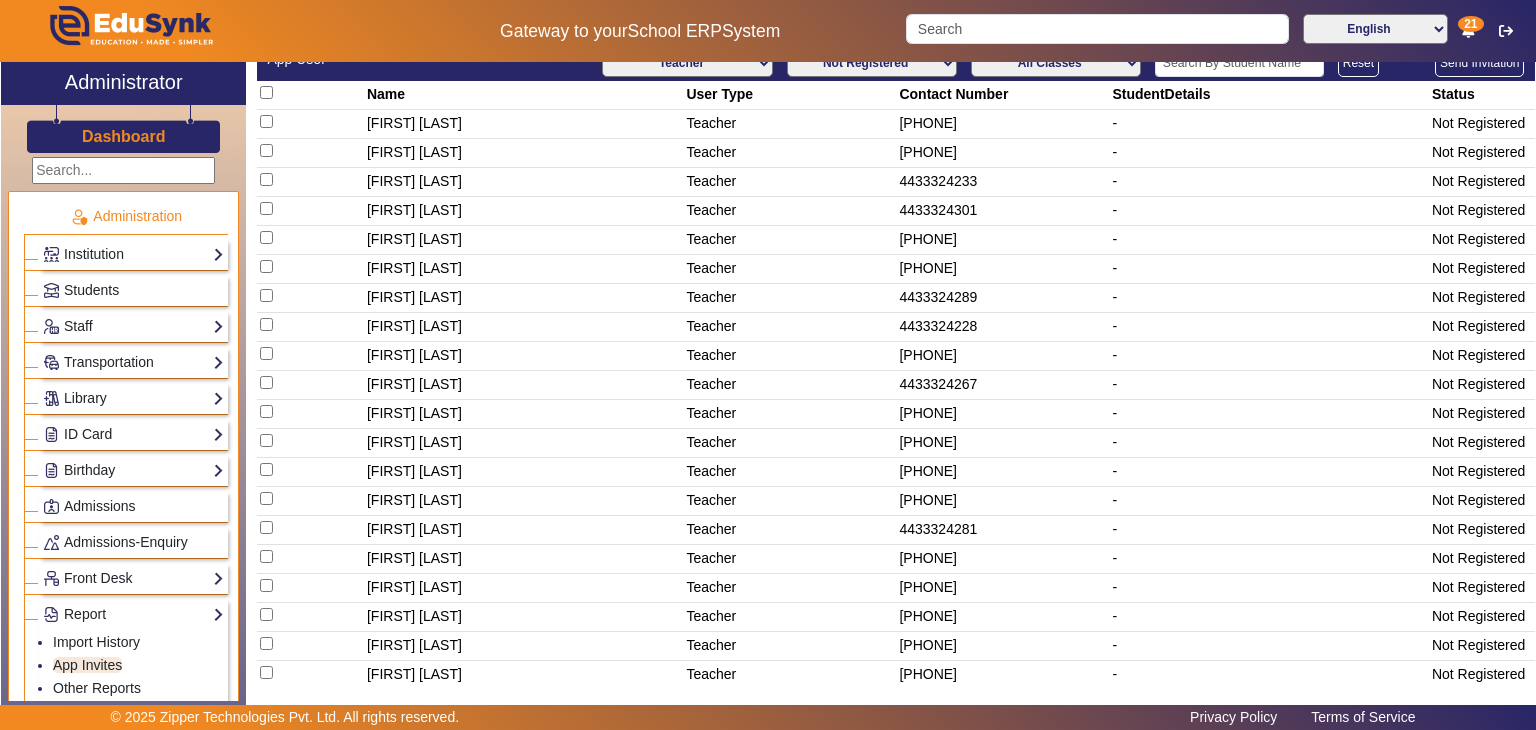 click on "Not Registered" 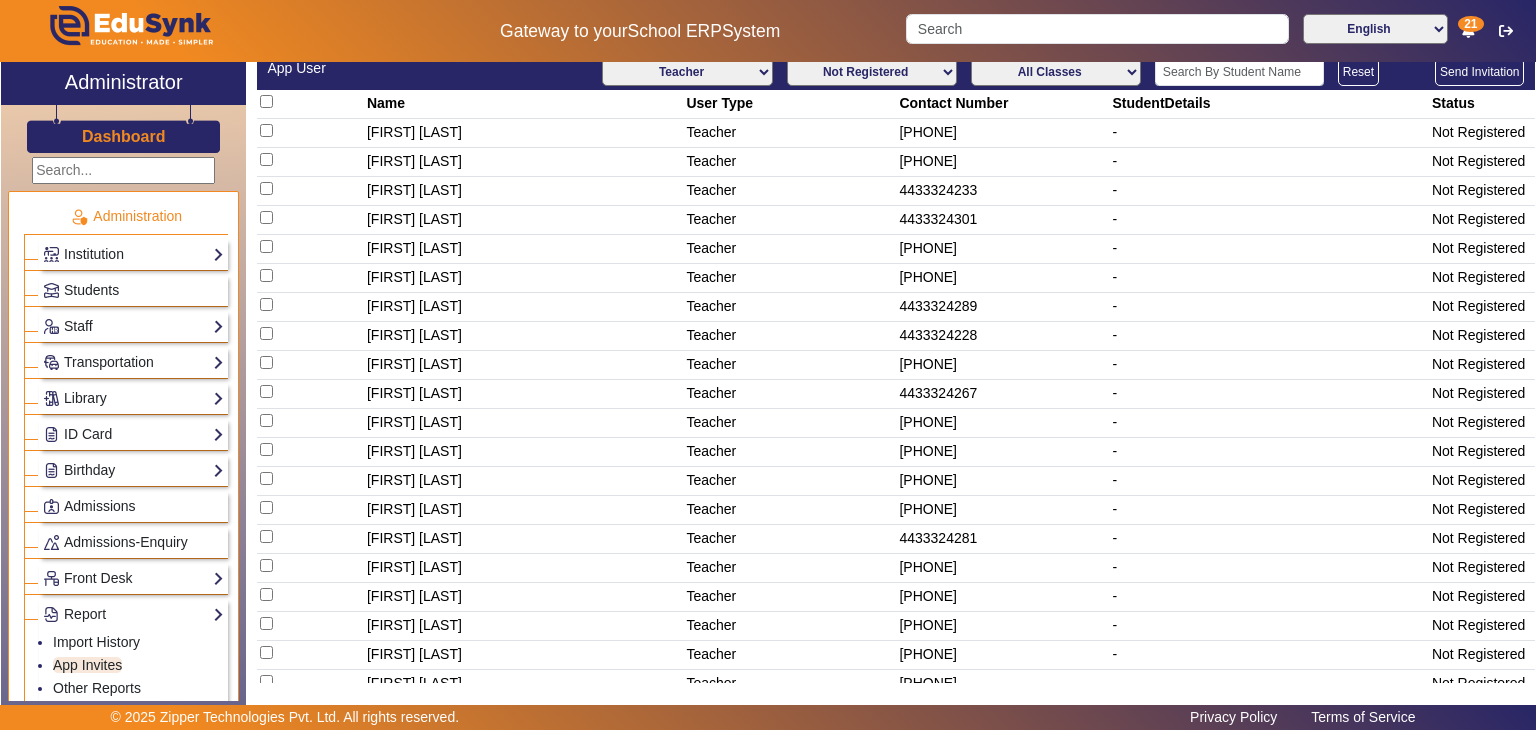 scroll, scrollTop: 0, scrollLeft: 0, axis: both 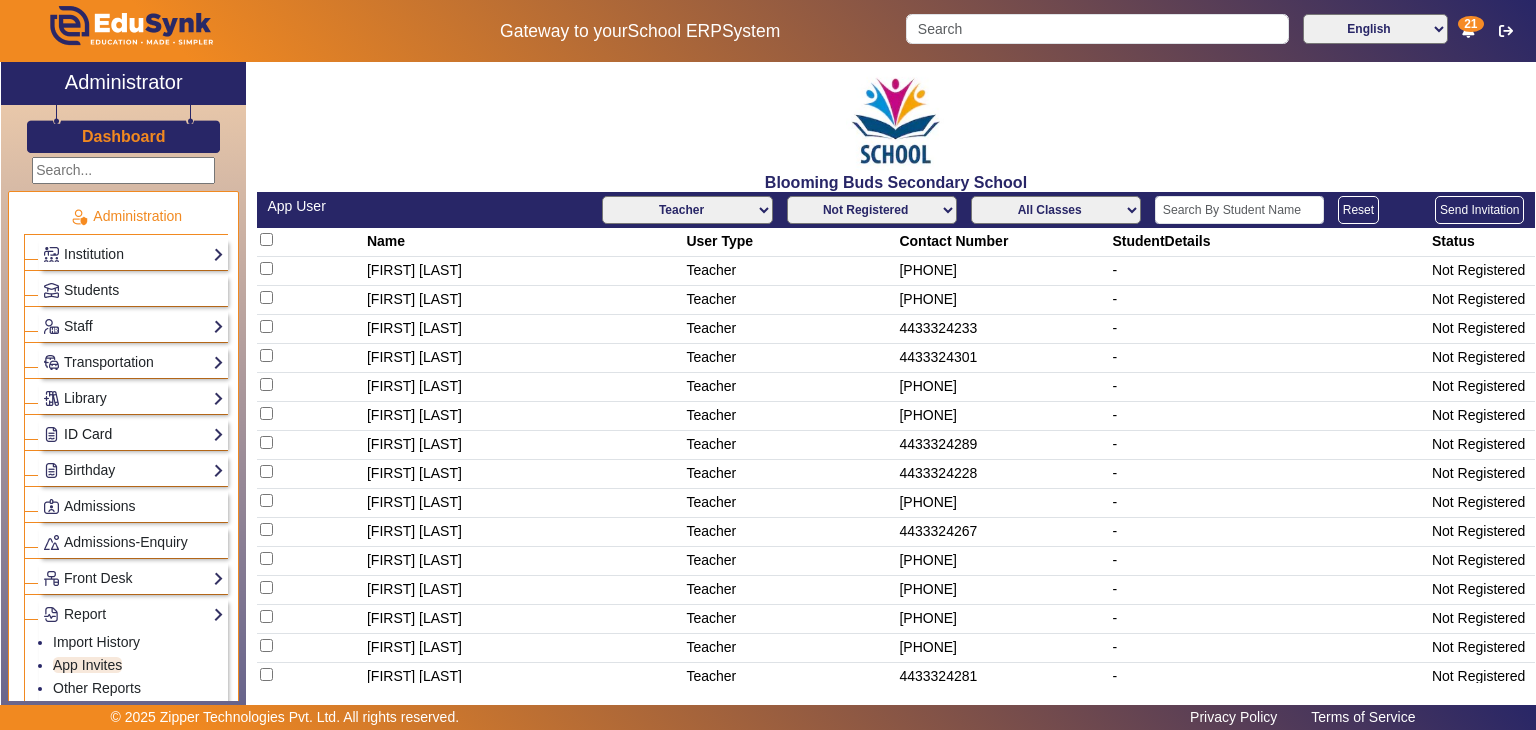 click on "ID Card" 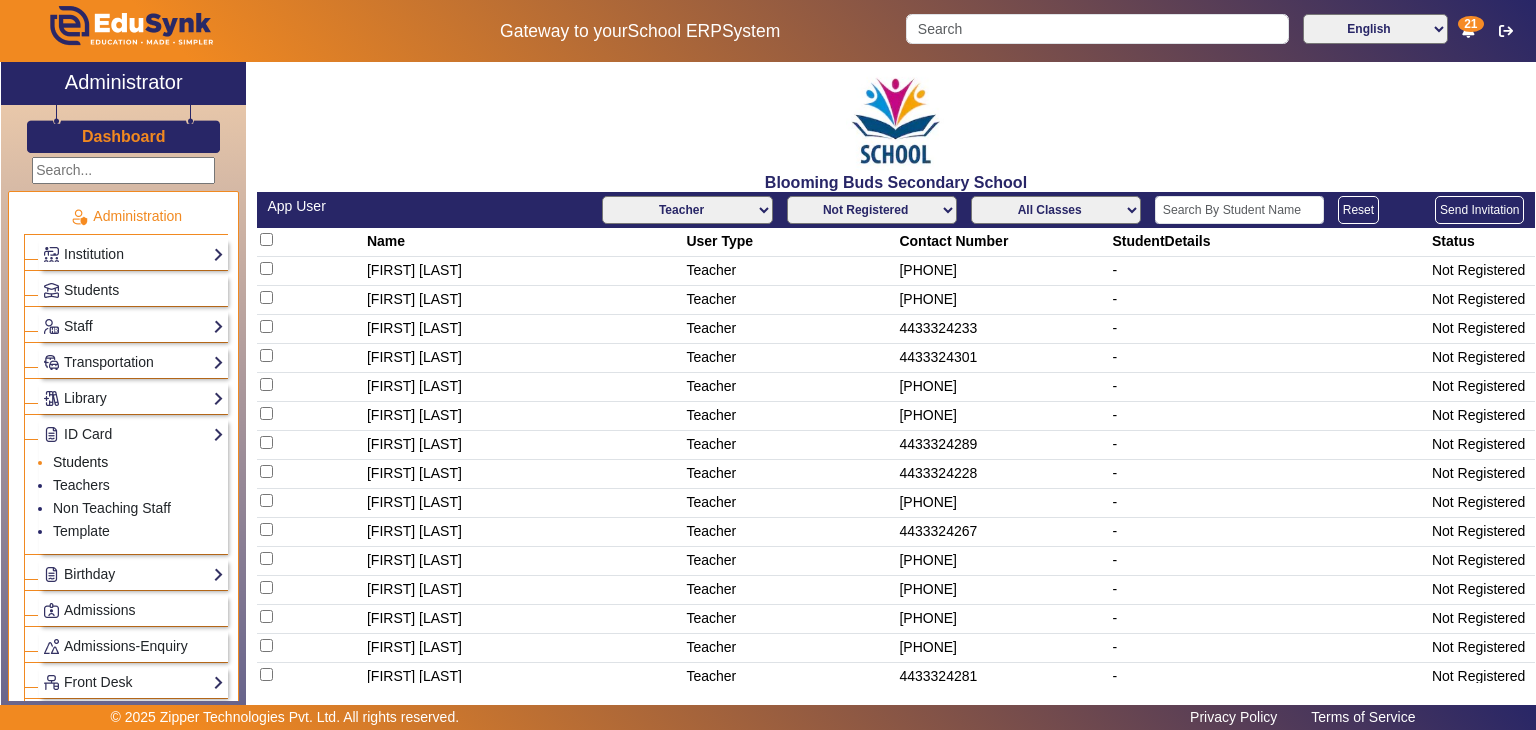 click on "Students" 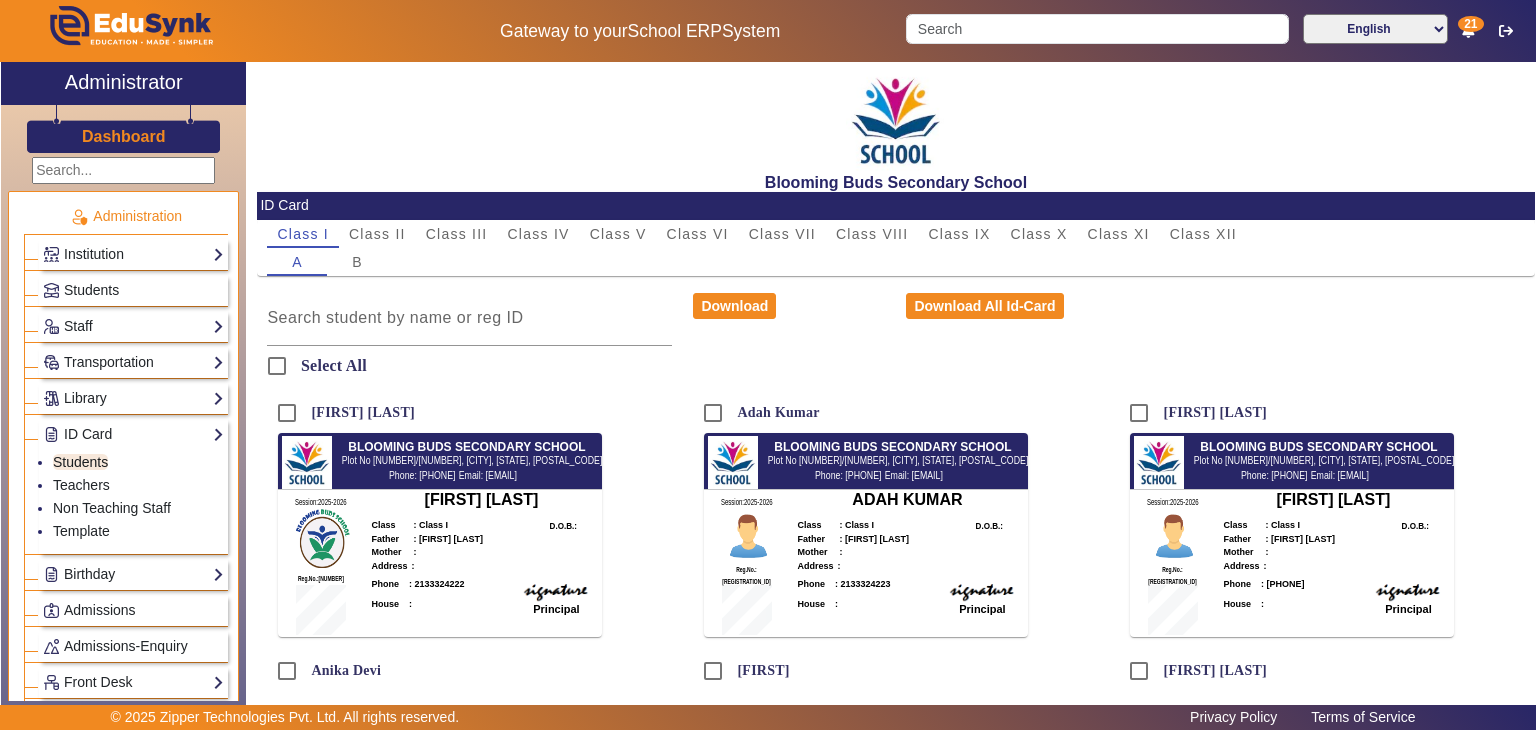scroll, scrollTop: 76, scrollLeft: 0, axis: vertical 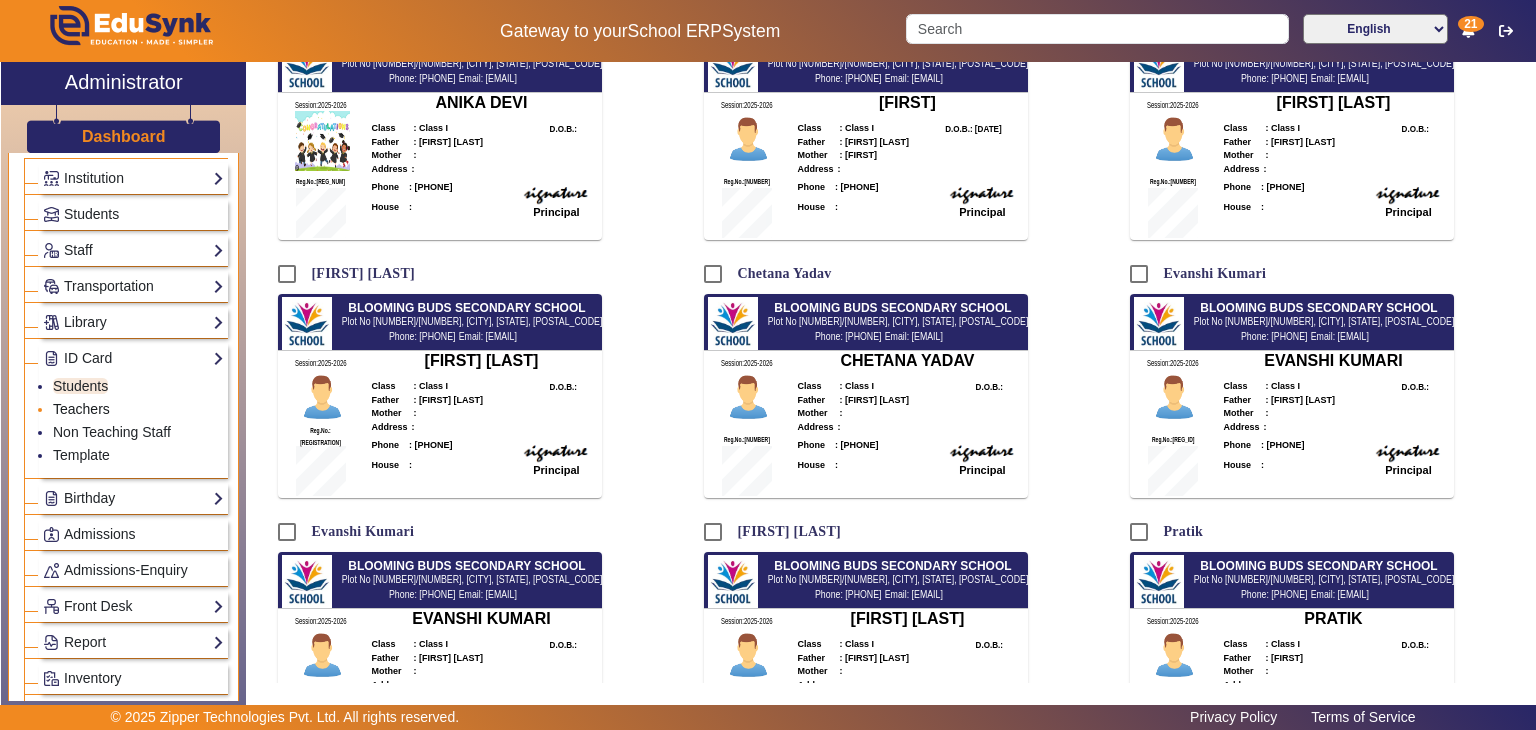 click on "Teachers" 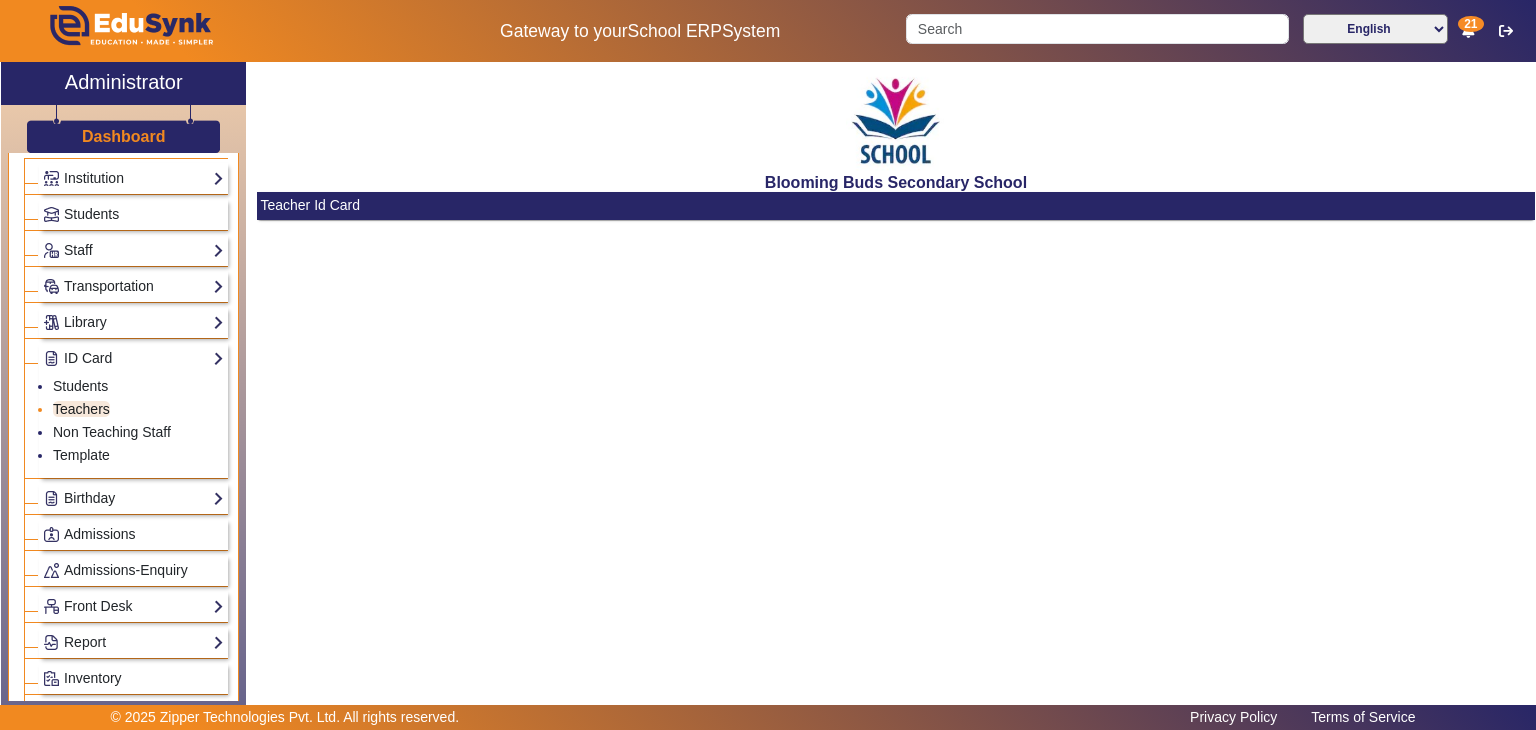 scroll, scrollTop: 0, scrollLeft: 0, axis: both 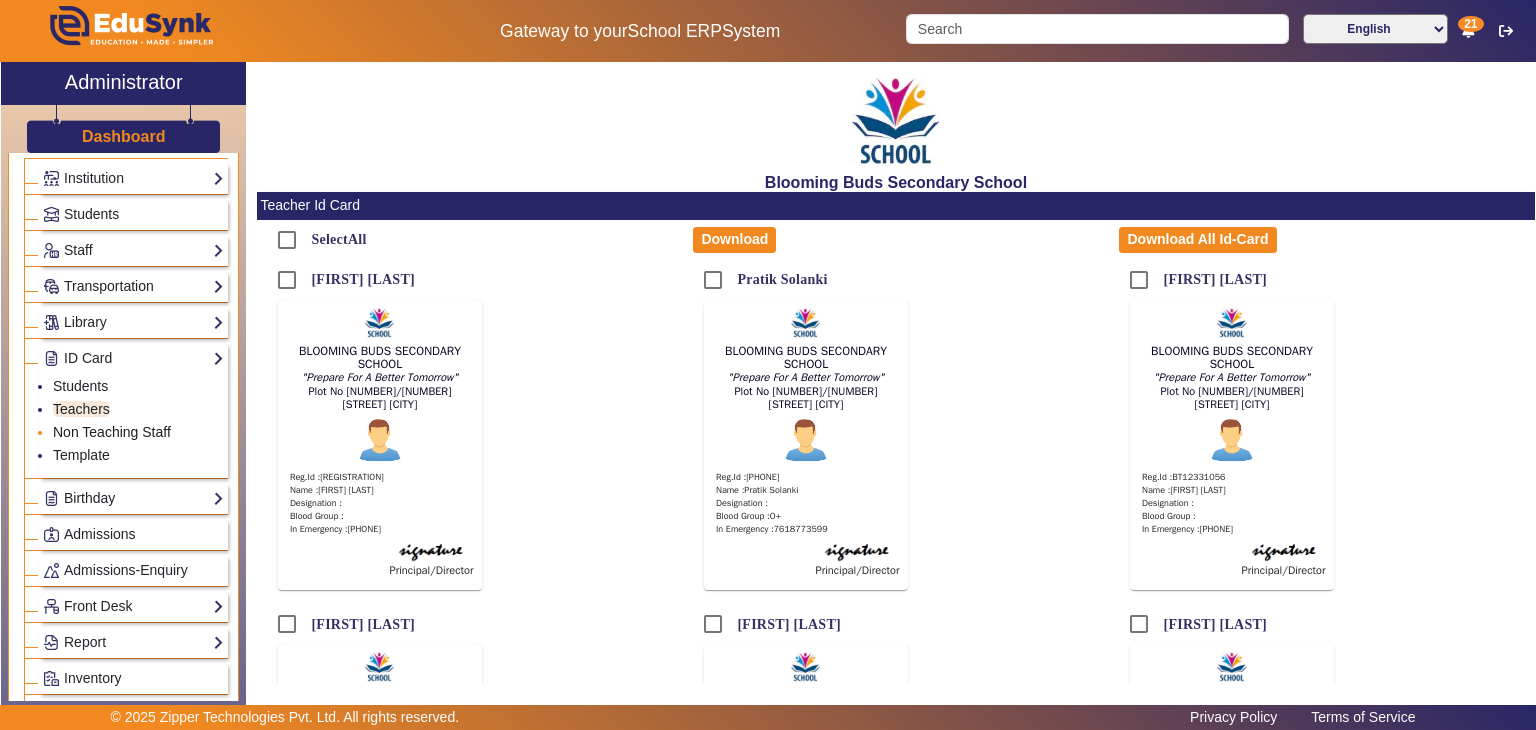 click on "Non Teaching Staff" 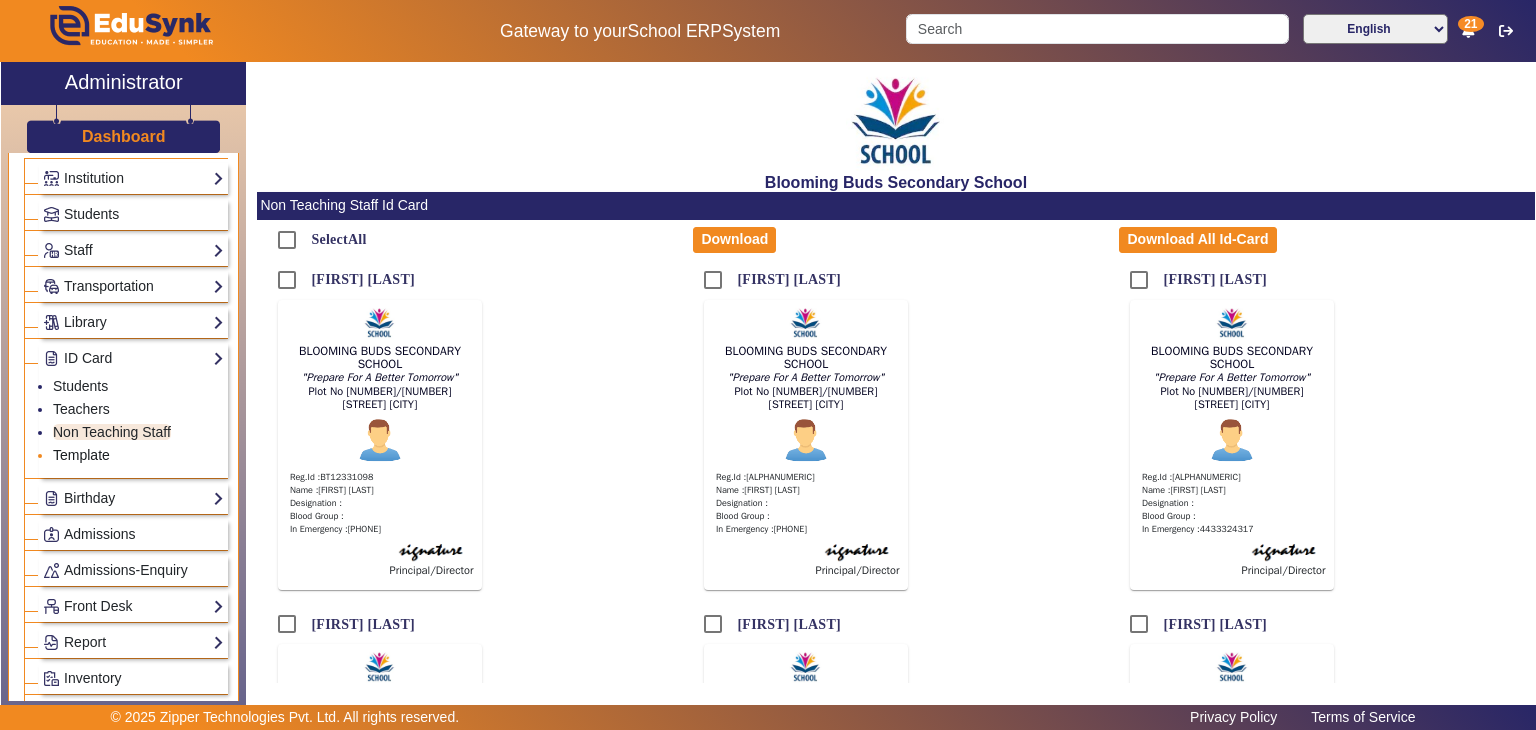 click on "Template" 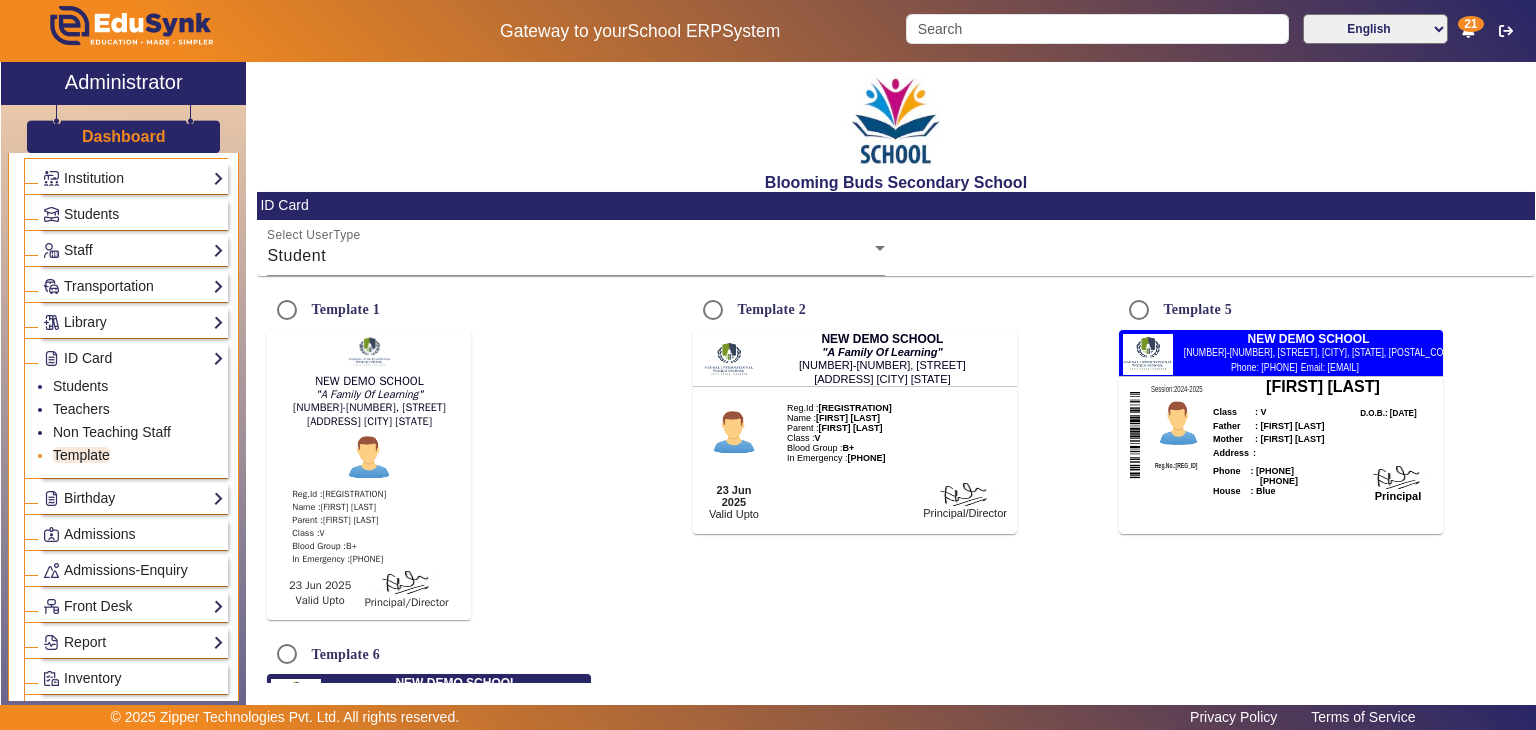 radio on "true" 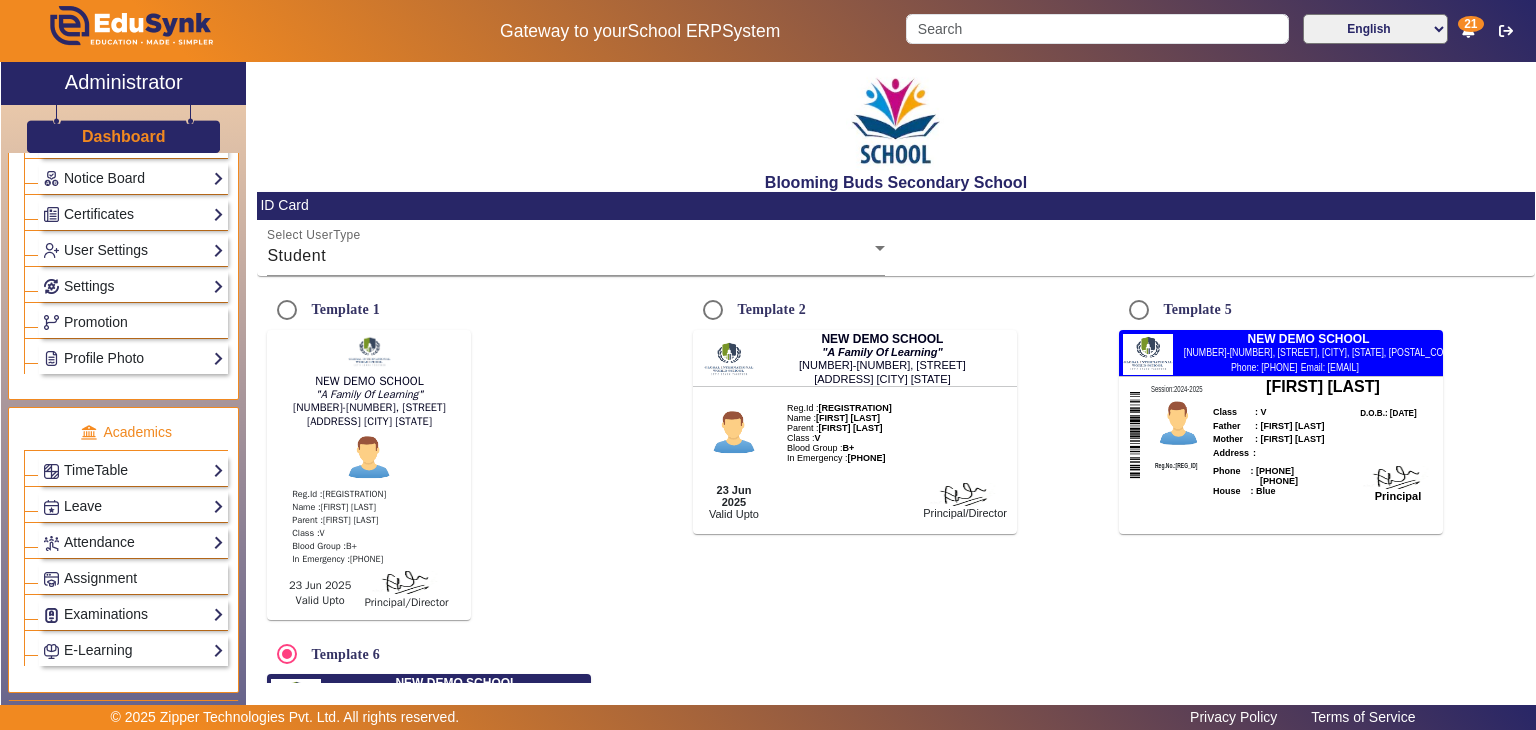 scroll, scrollTop: 687, scrollLeft: 0, axis: vertical 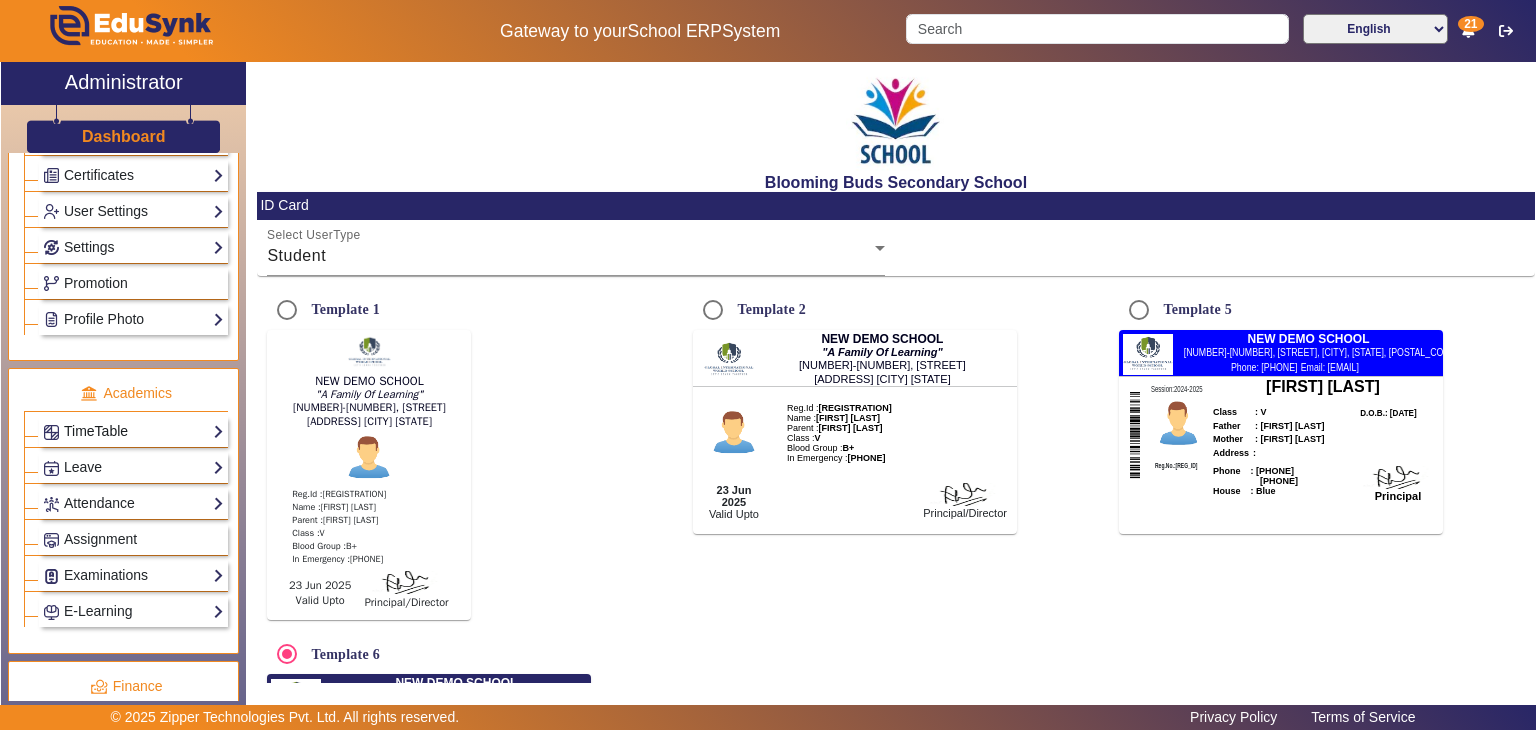 click on "TimeTable" 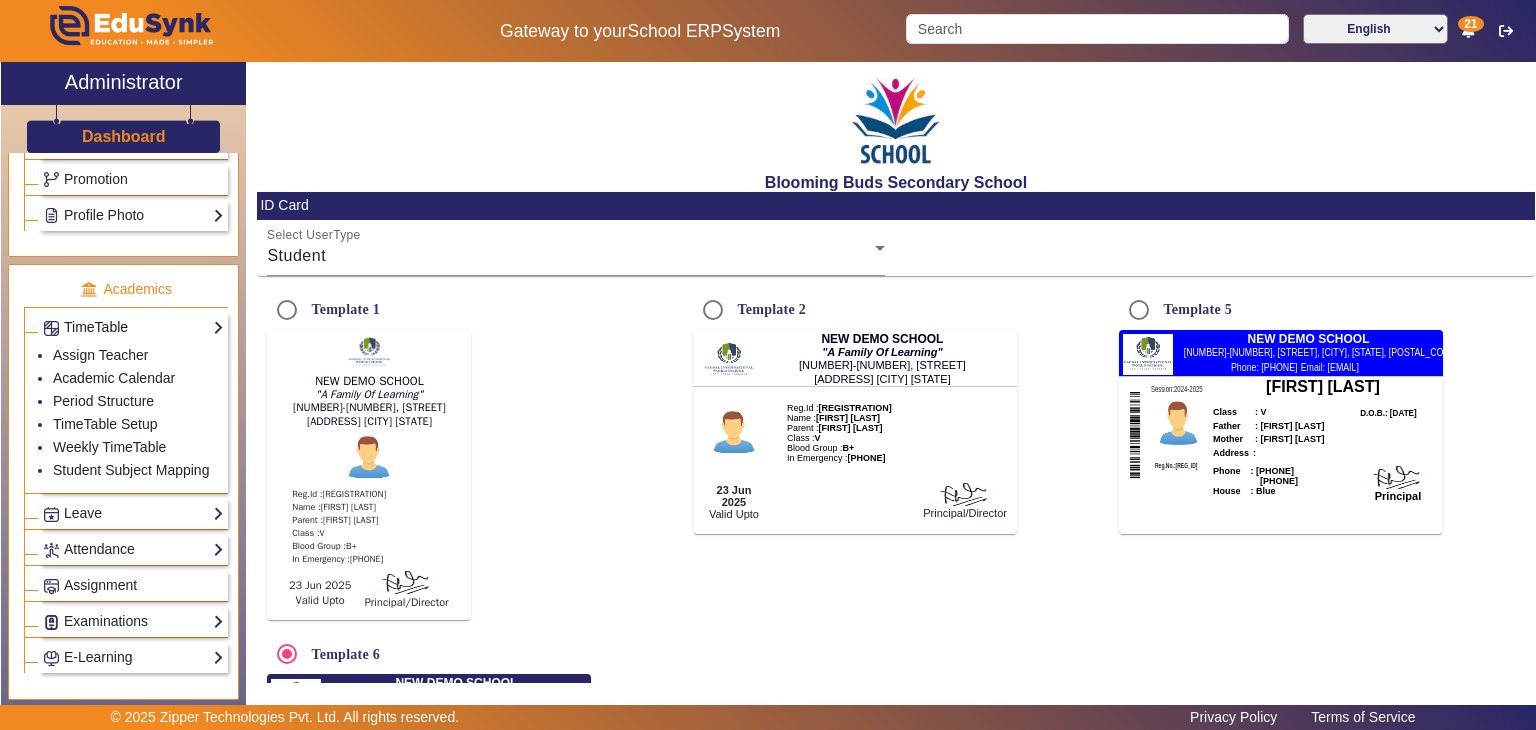 scroll, scrollTop: 583, scrollLeft: 0, axis: vertical 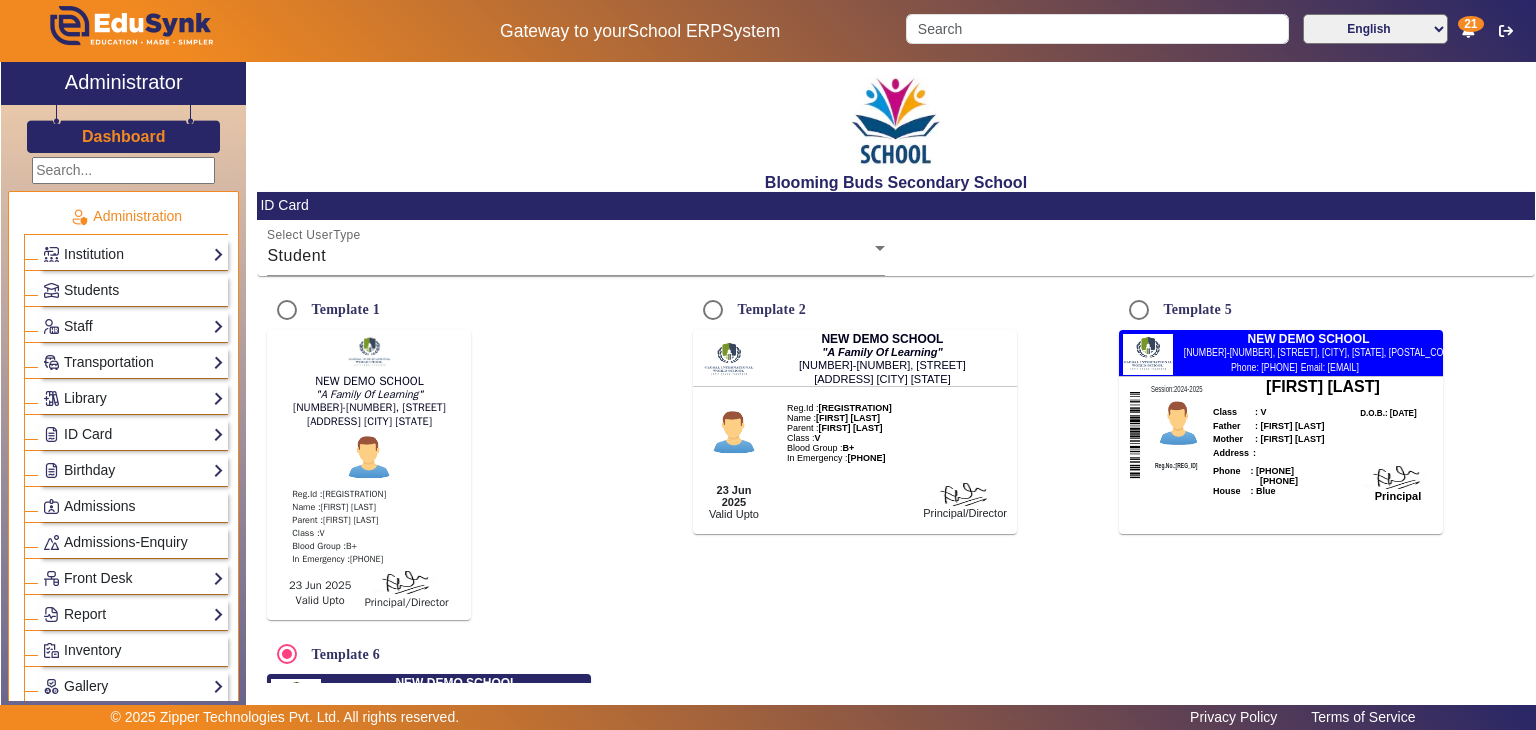 click on "Dashboard" 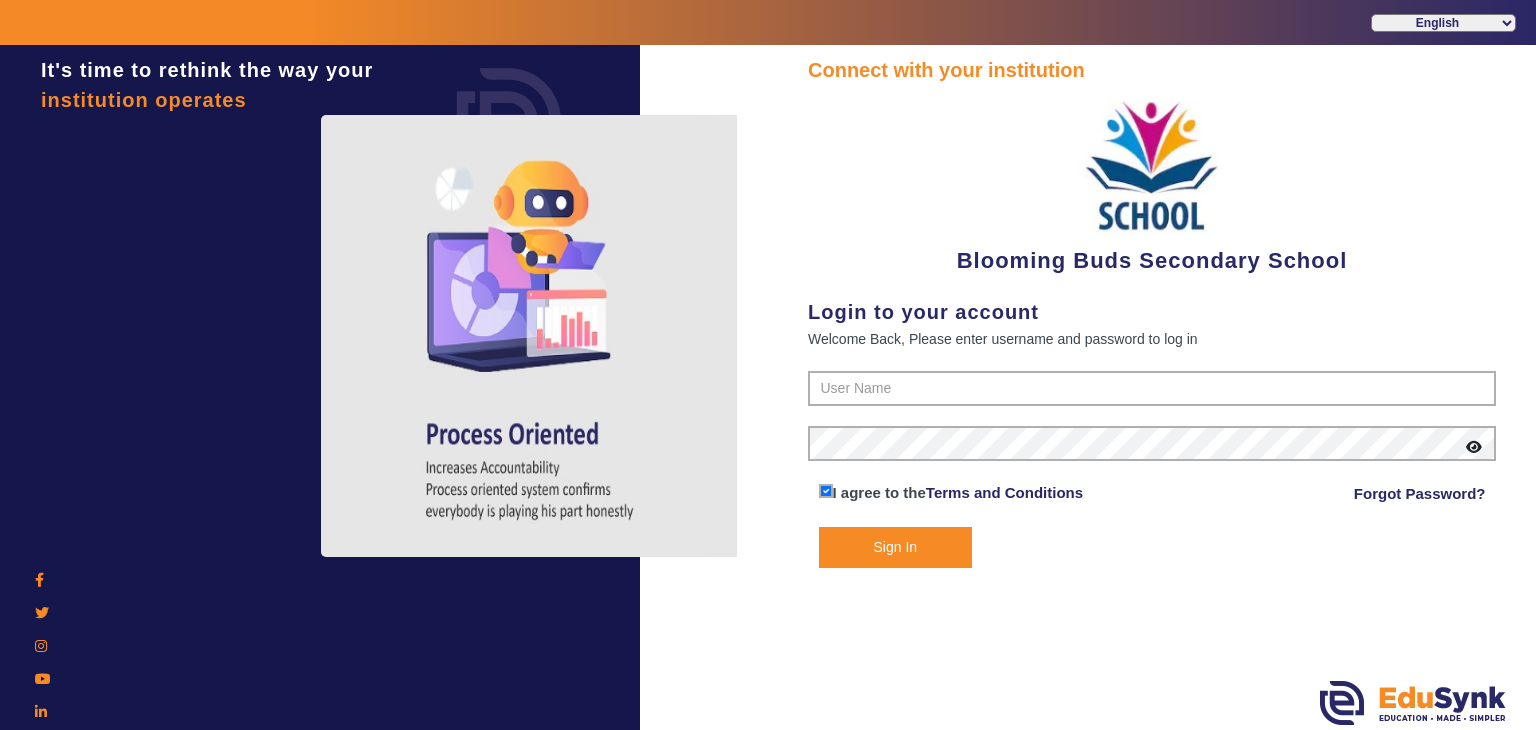 scroll, scrollTop: 0, scrollLeft: 0, axis: both 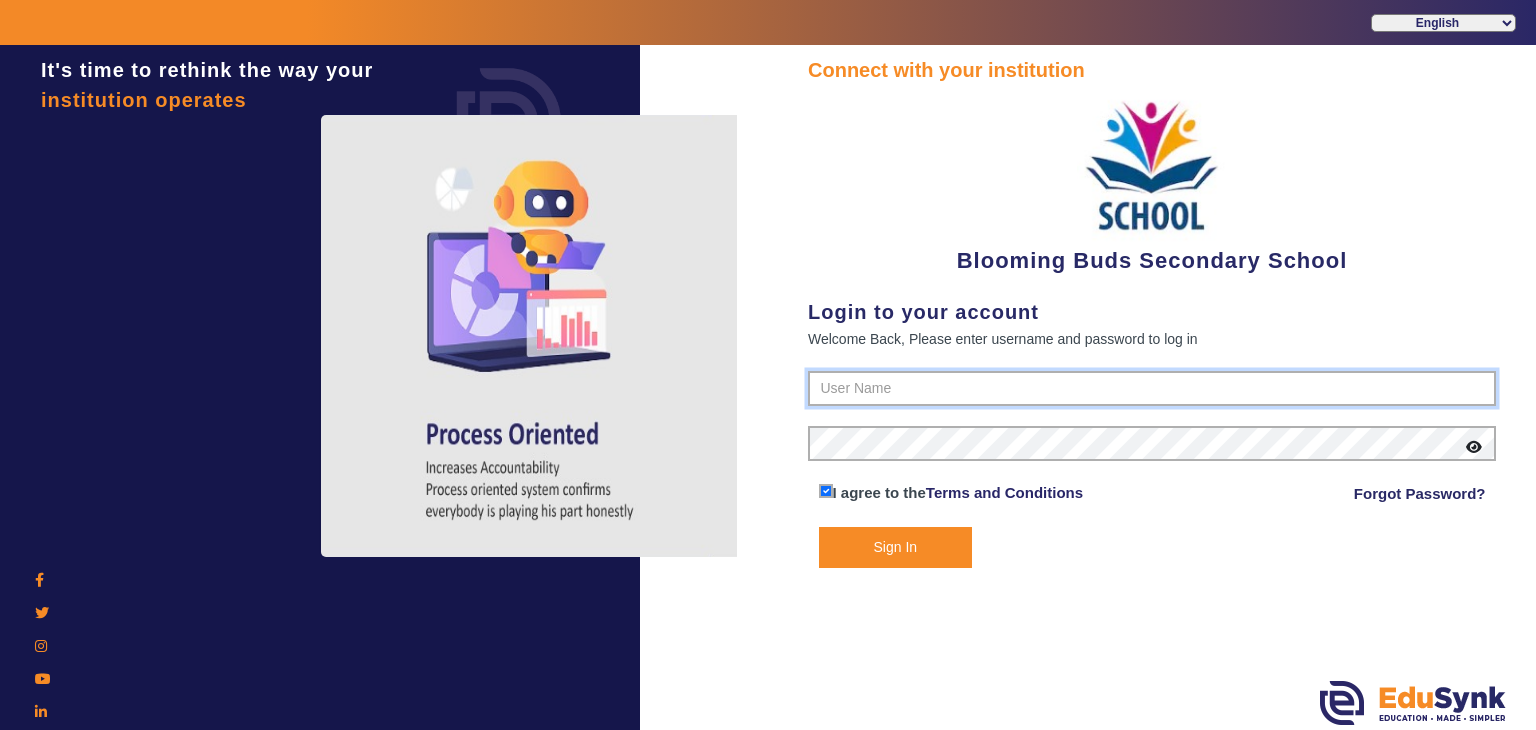 type on "4141419999" 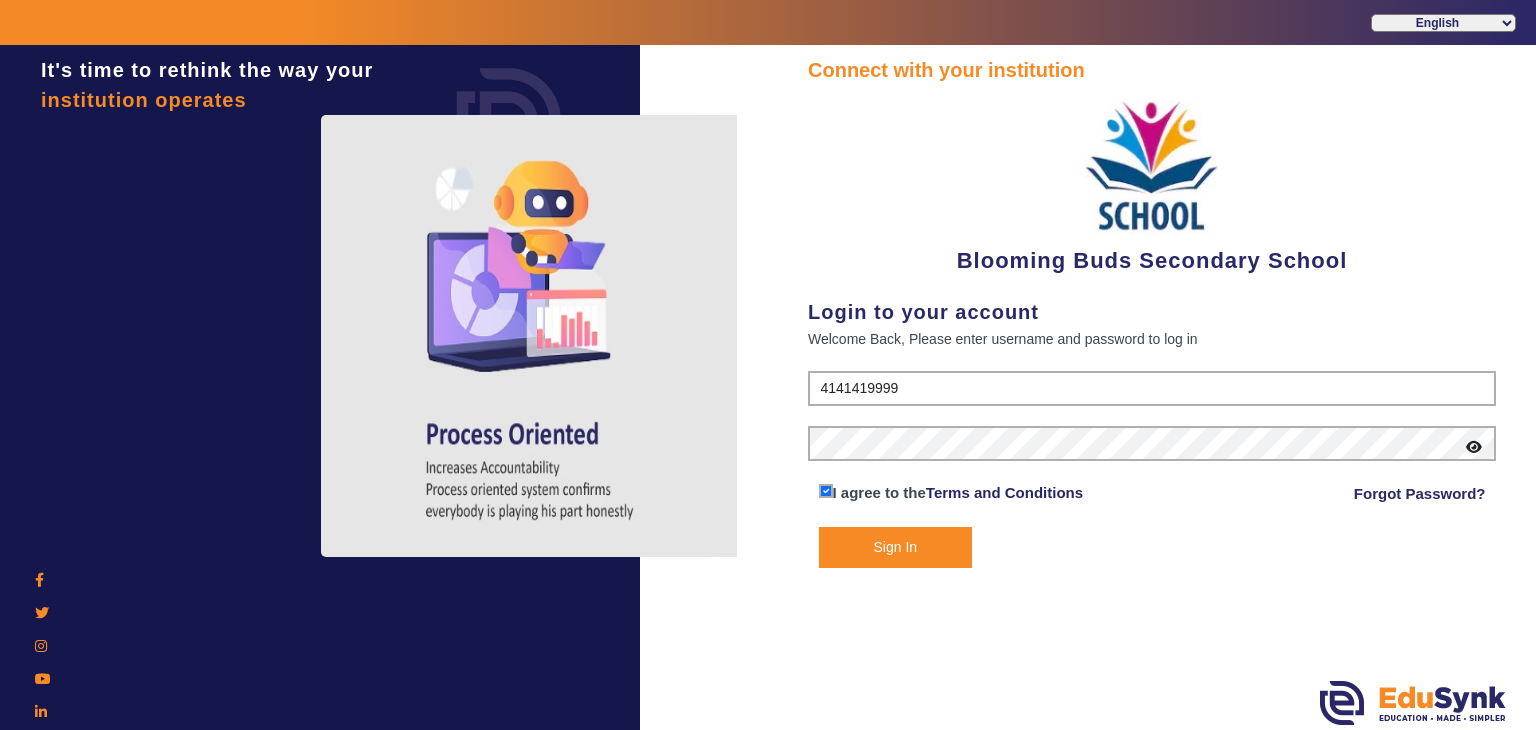 click on "Sign In" 